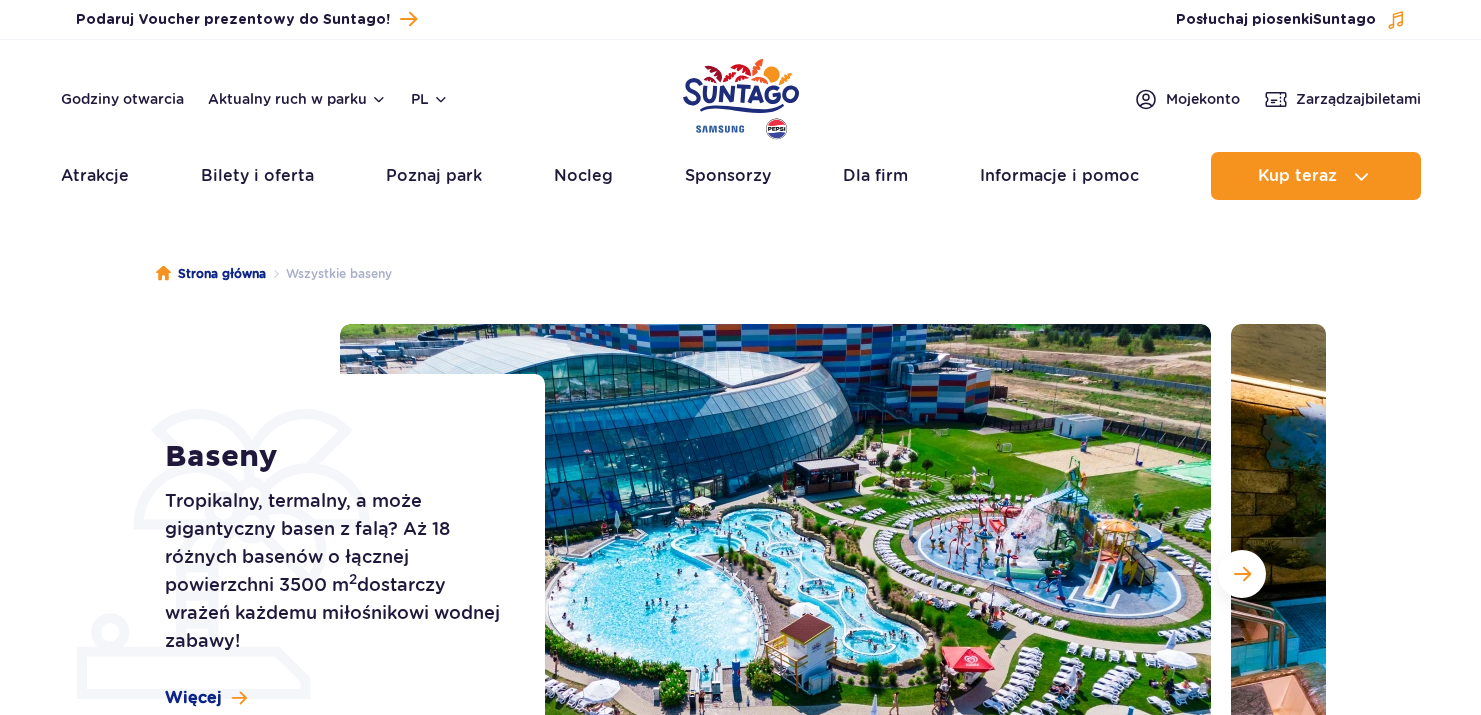 scroll, scrollTop: 0, scrollLeft: 0, axis: both 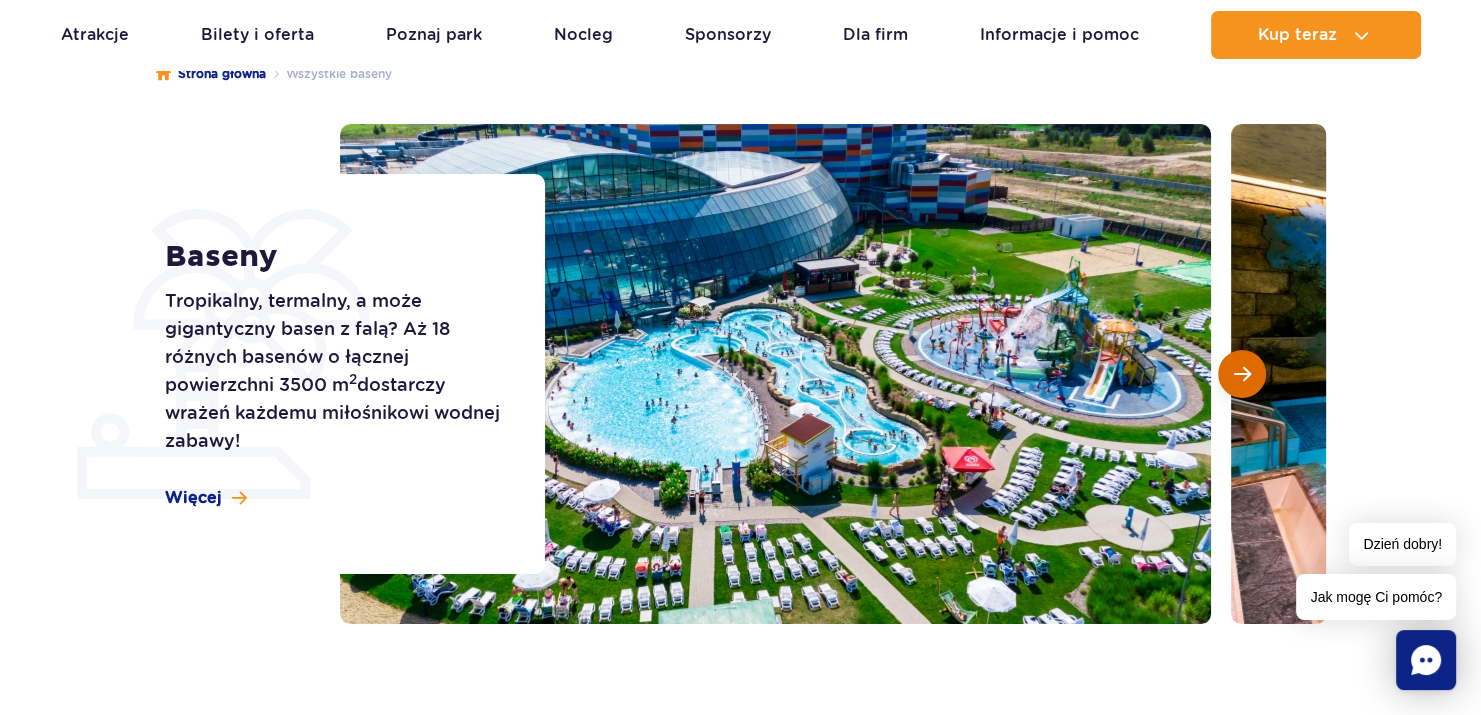 click at bounding box center (1242, 374) 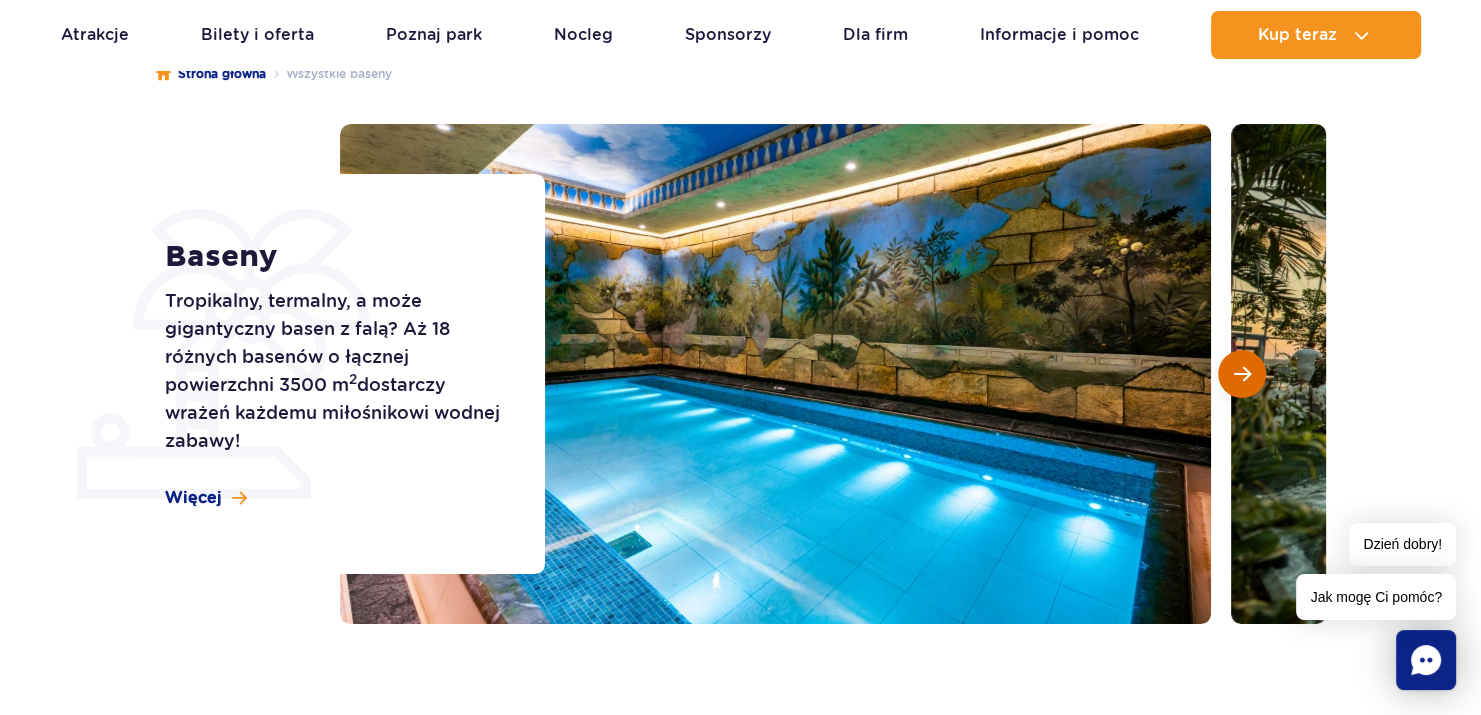 click at bounding box center [1242, 374] 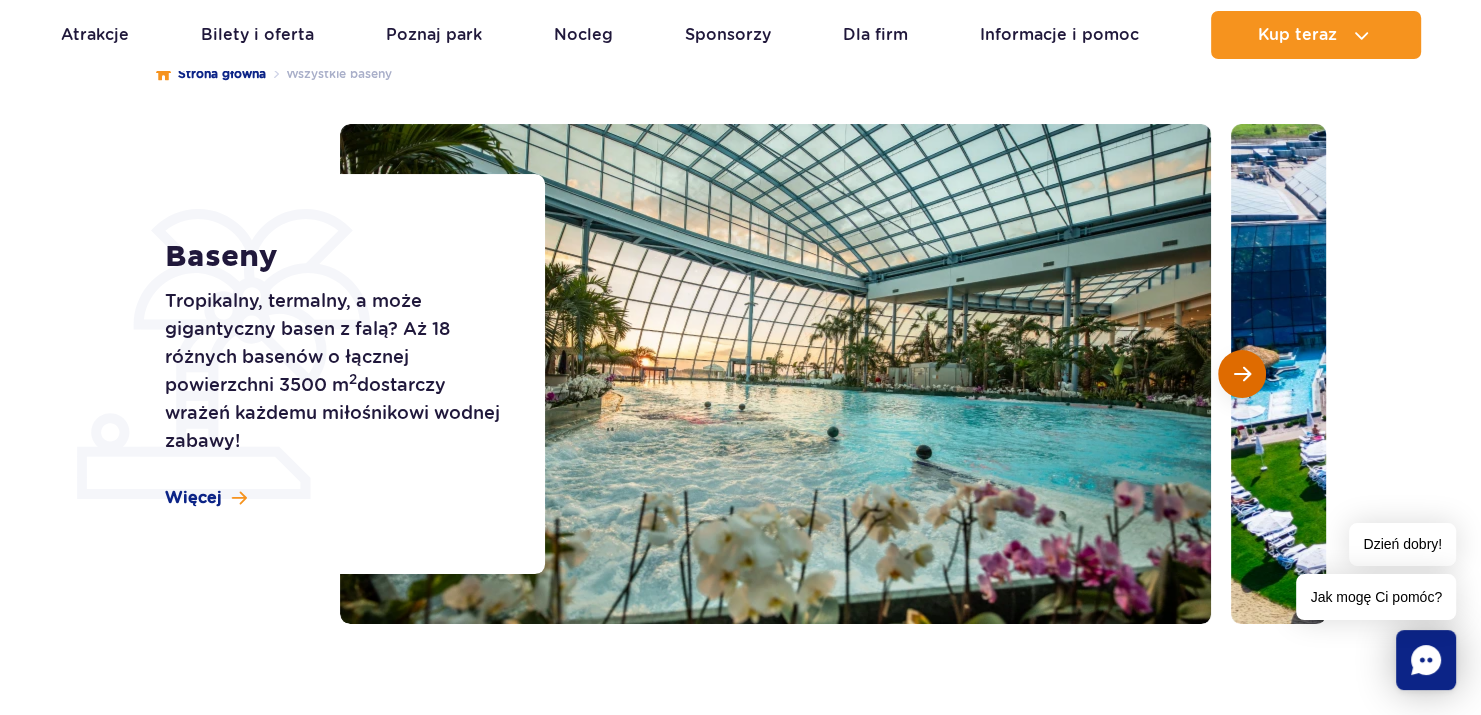 click at bounding box center [1242, 374] 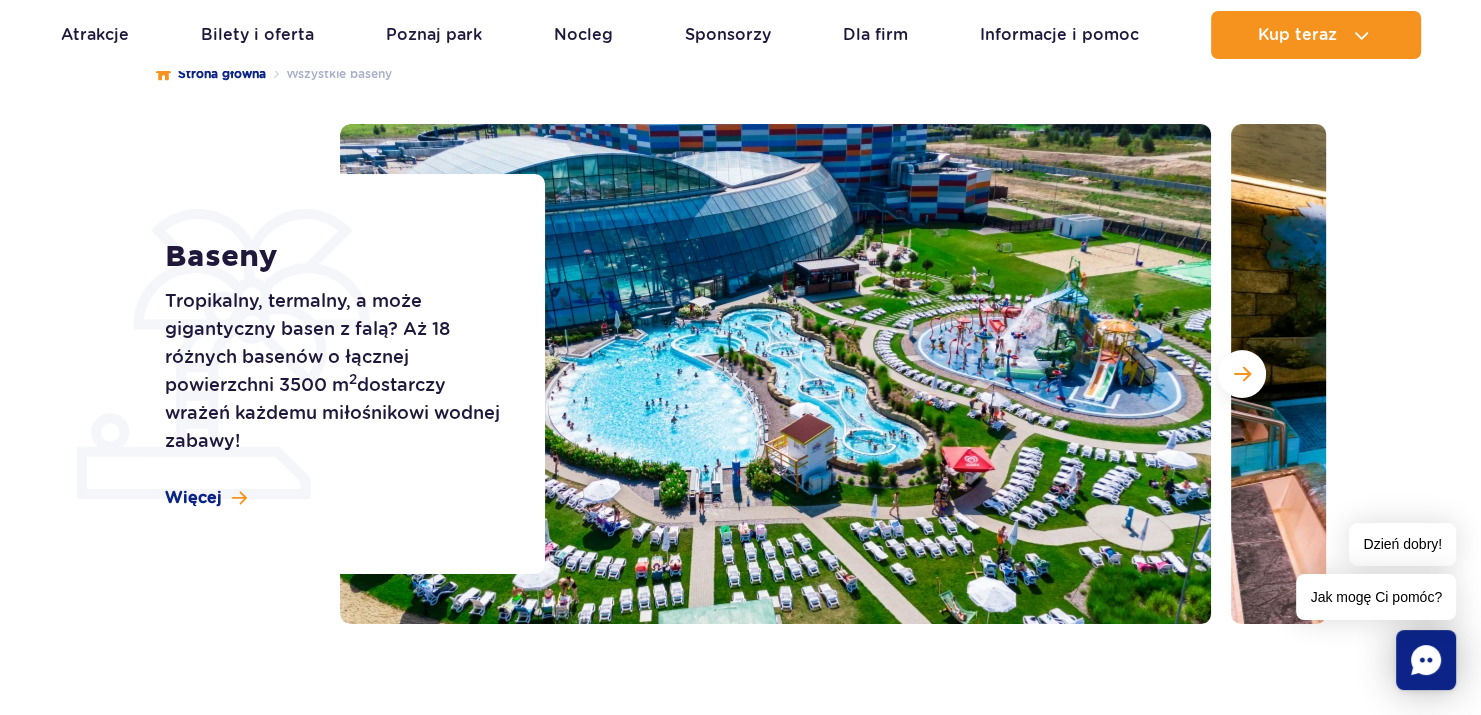 click at bounding box center (775, 374) 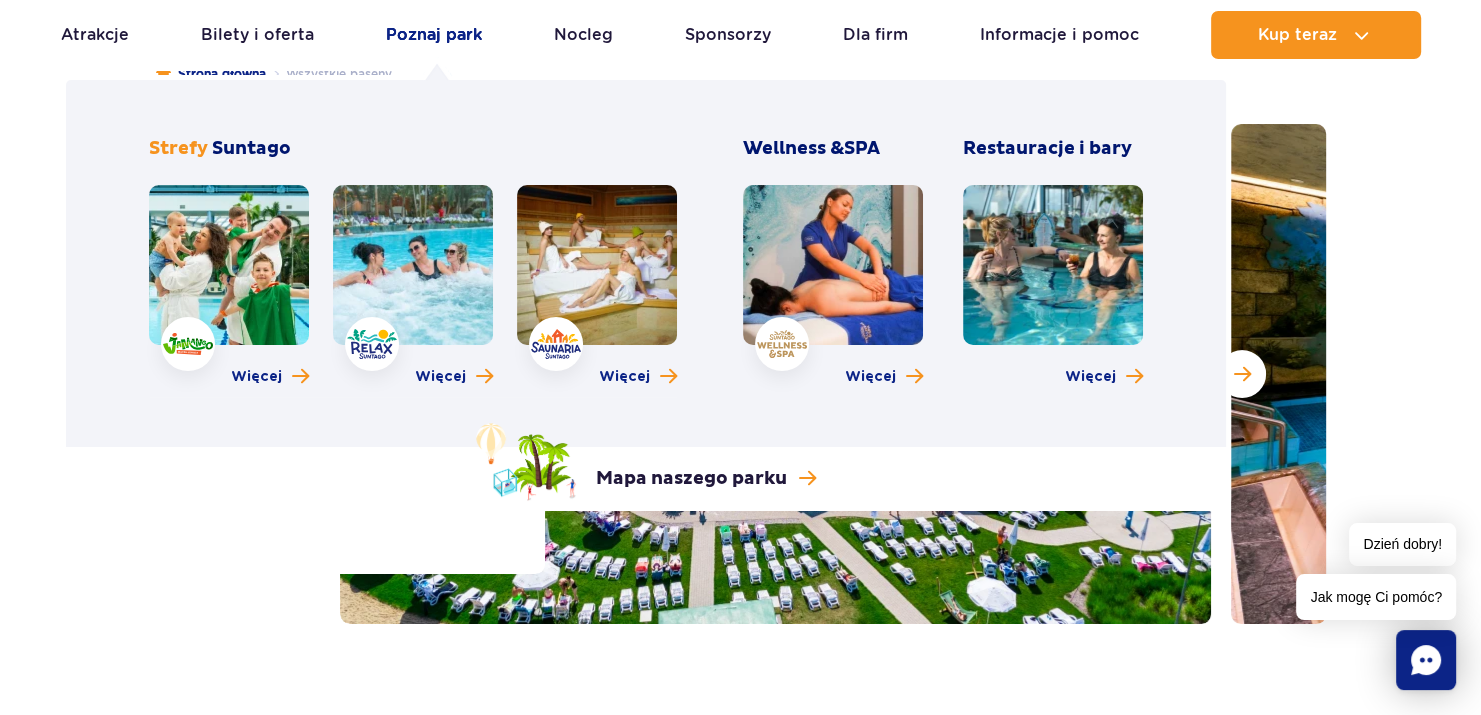 click on "Poznaj park" at bounding box center [434, 35] 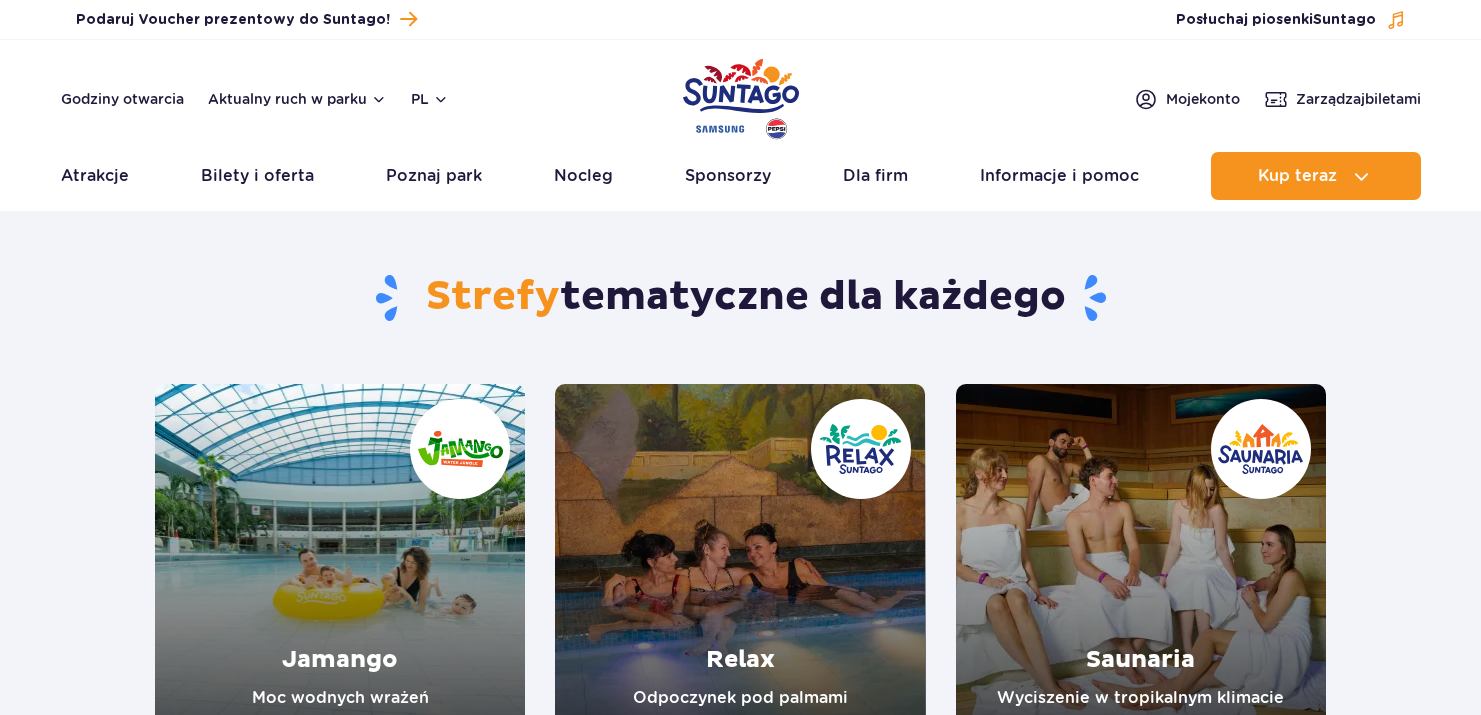 scroll, scrollTop: 0, scrollLeft: 0, axis: both 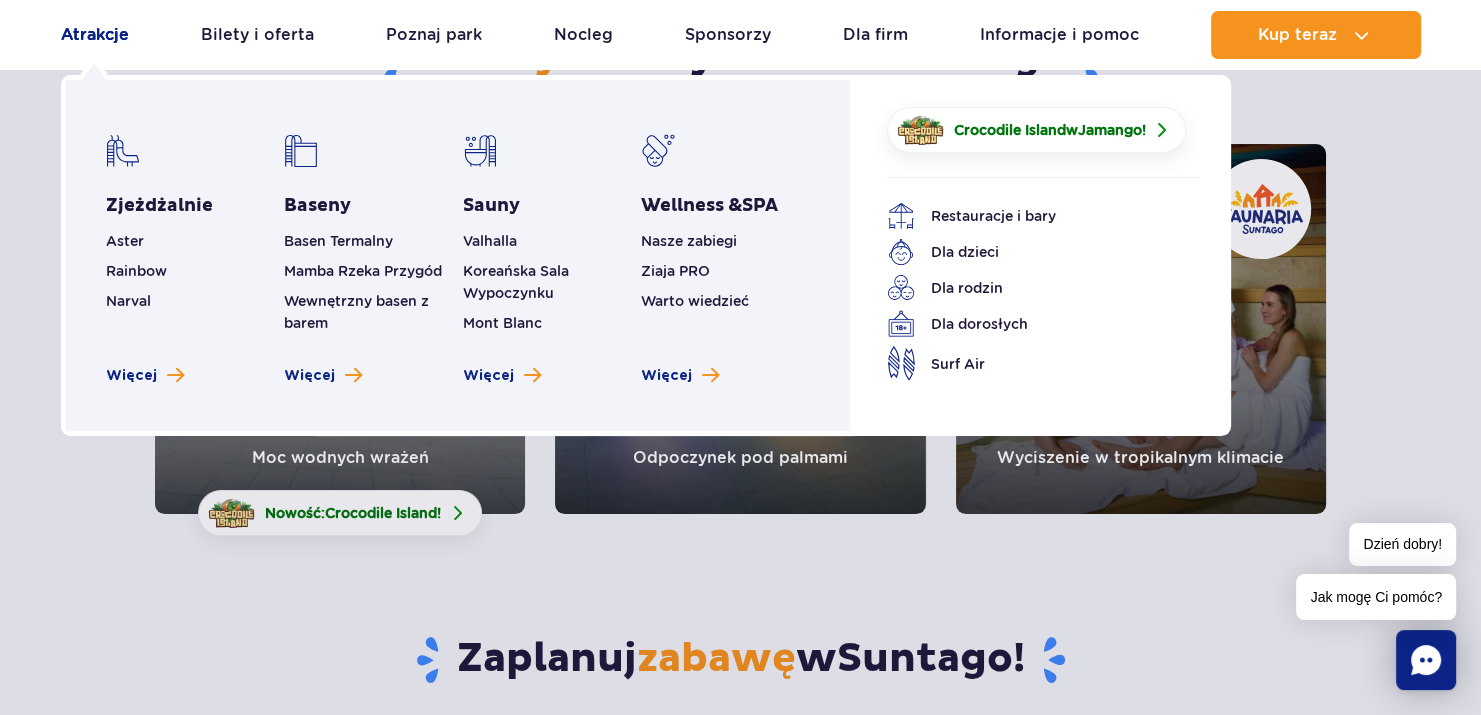 click on "Atrakcje" at bounding box center (95, 35) 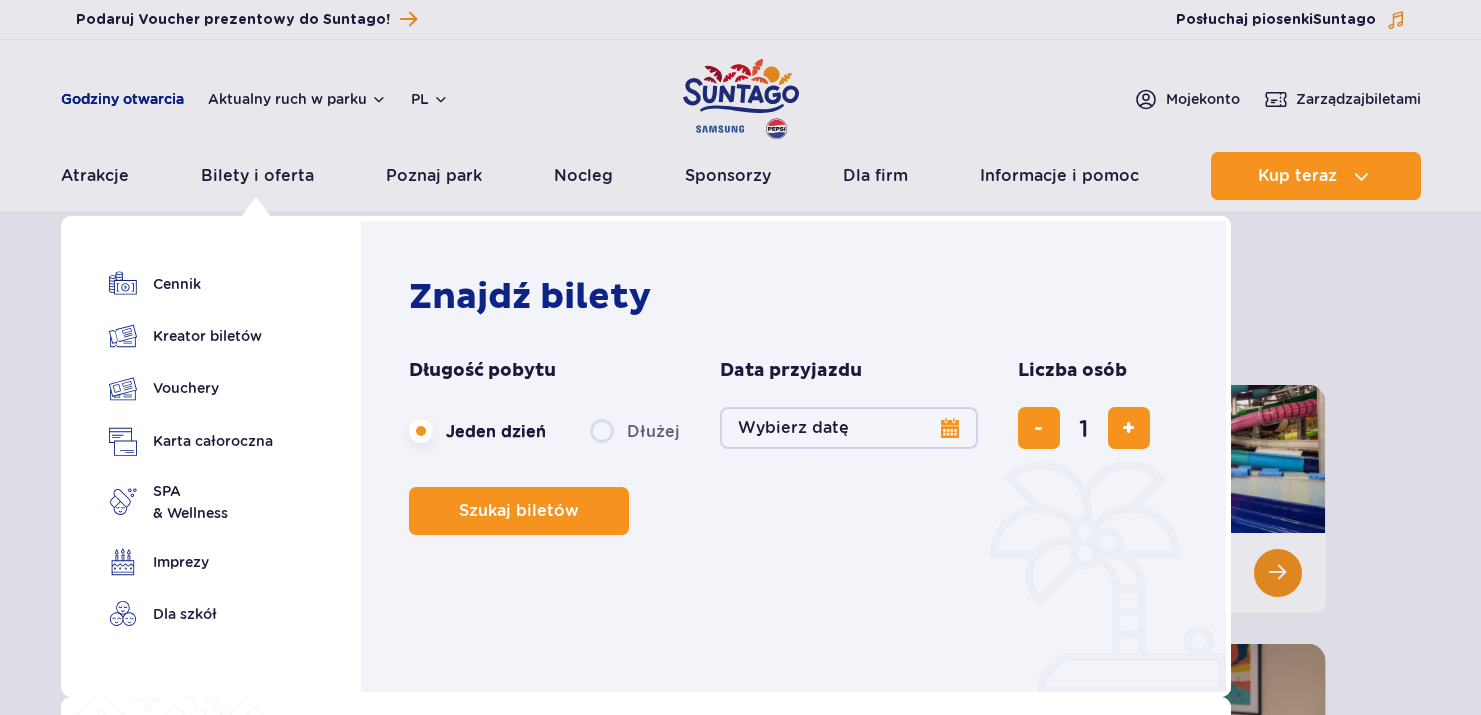 scroll, scrollTop: 0, scrollLeft: 0, axis: both 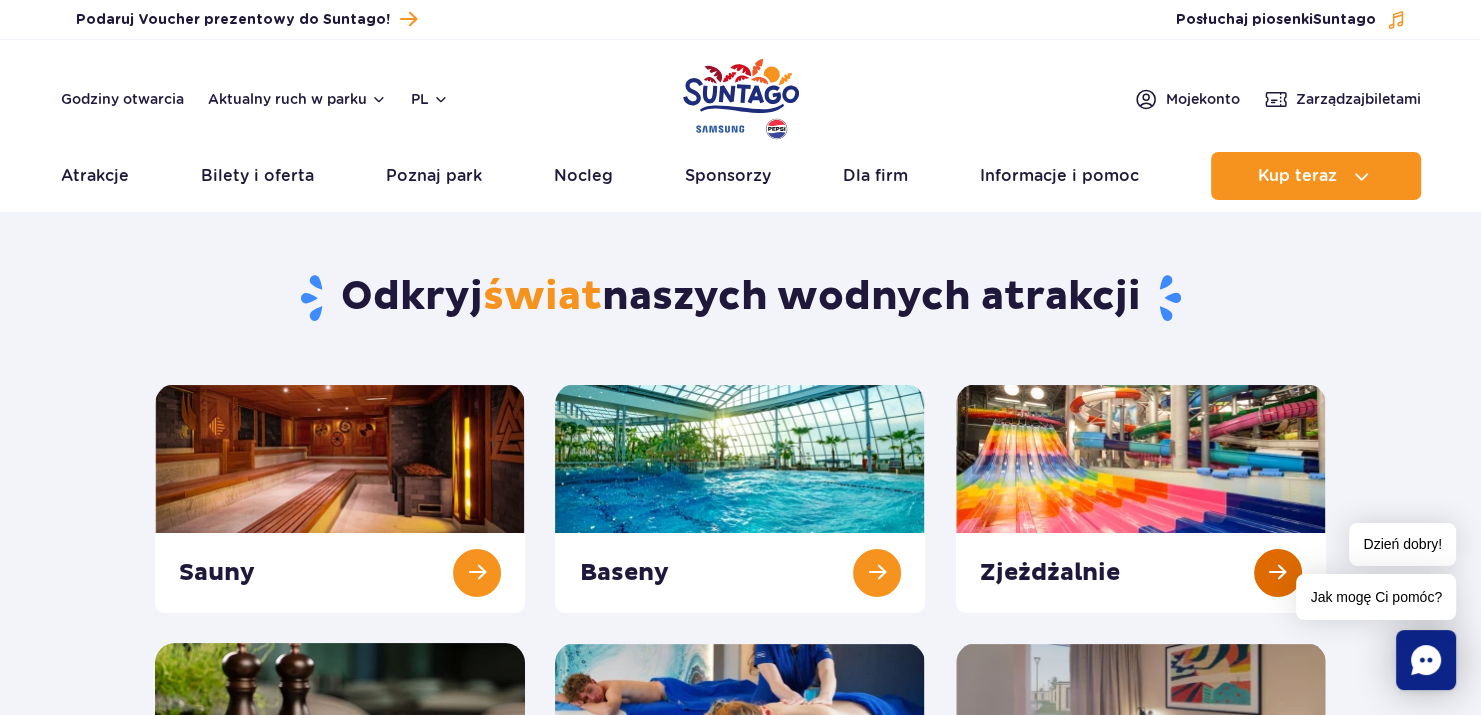 click at bounding box center [1141, 498] 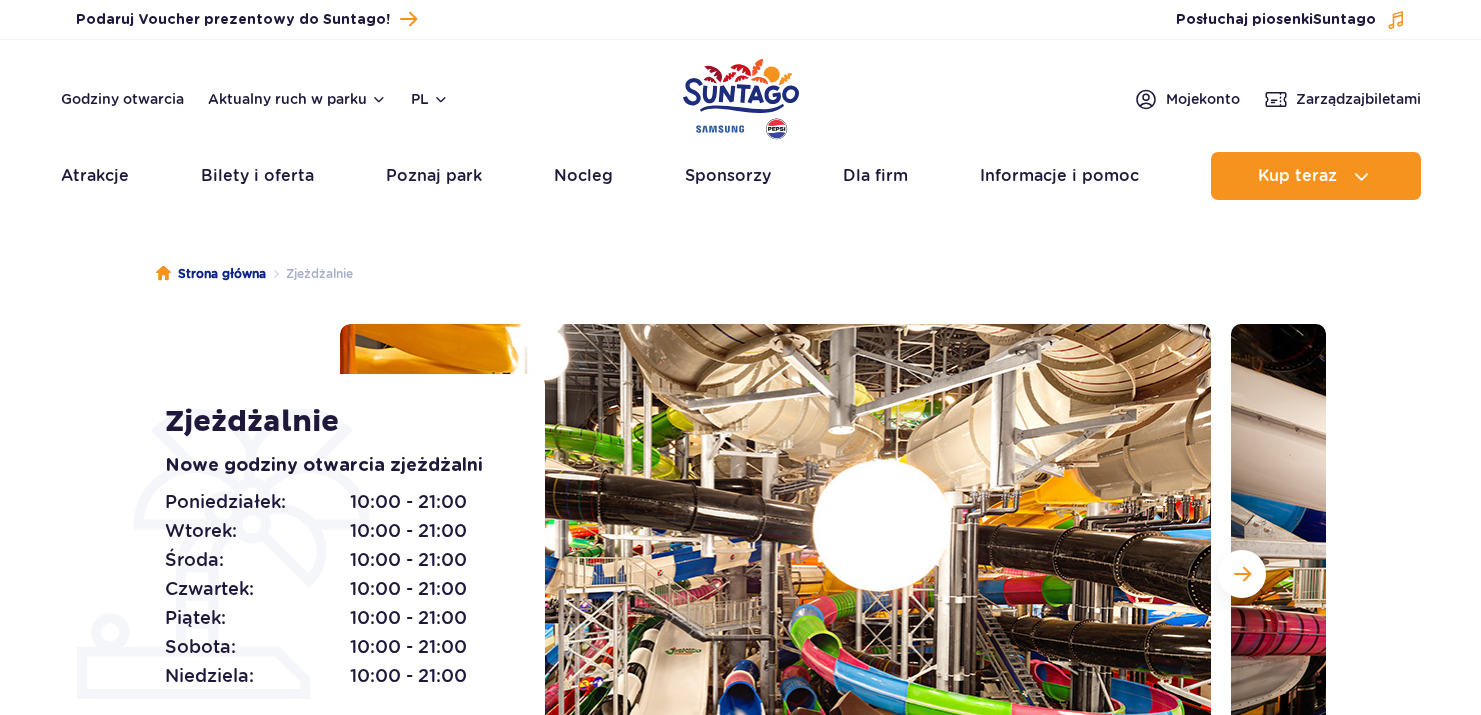 scroll, scrollTop: 0, scrollLeft: 0, axis: both 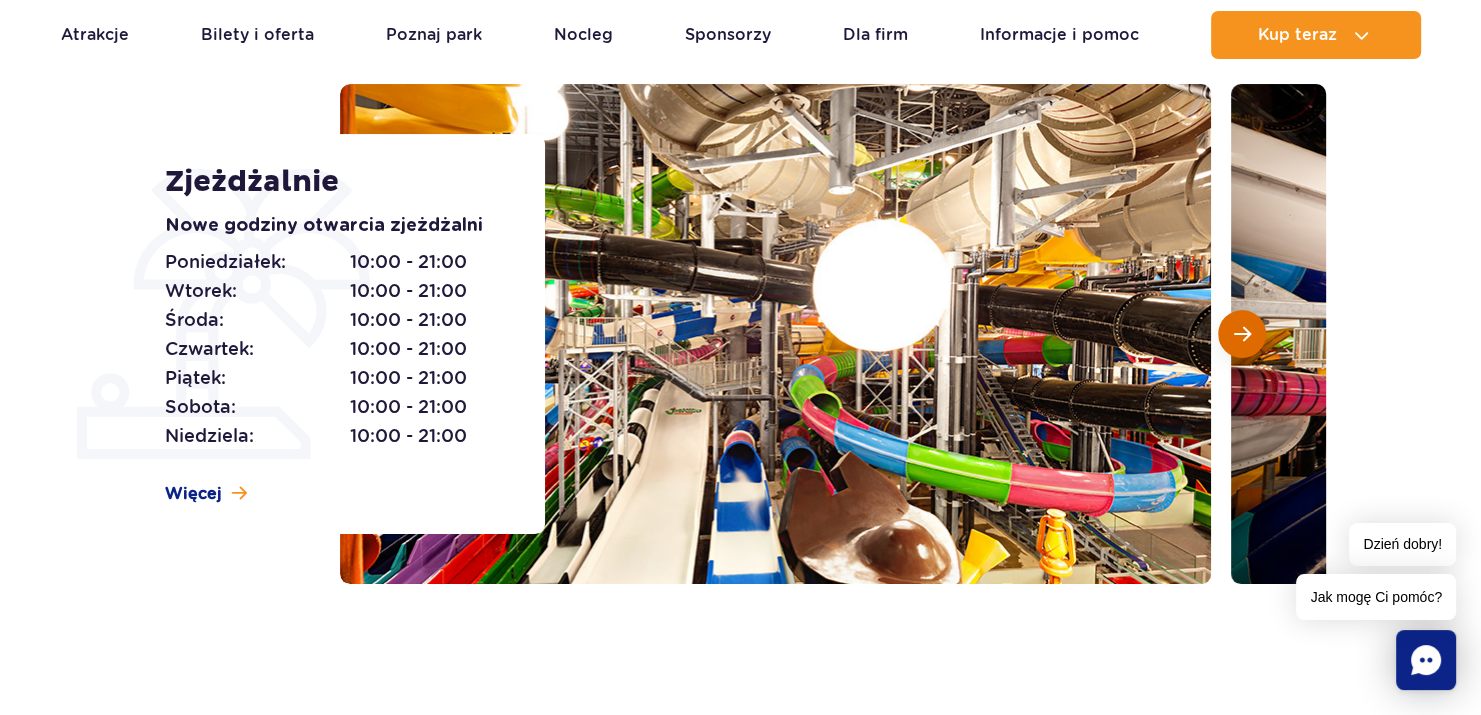 click at bounding box center [1242, 334] 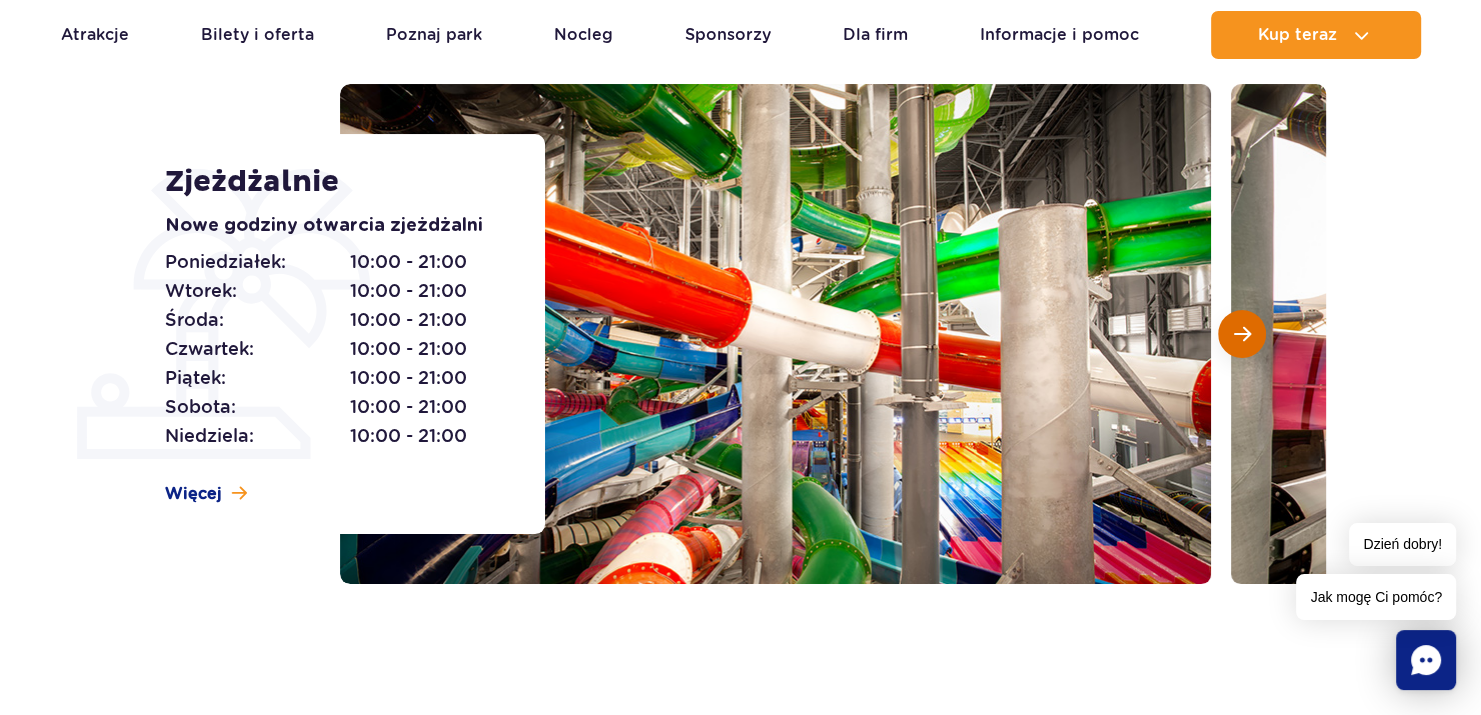 click at bounding box center (1242, 334) 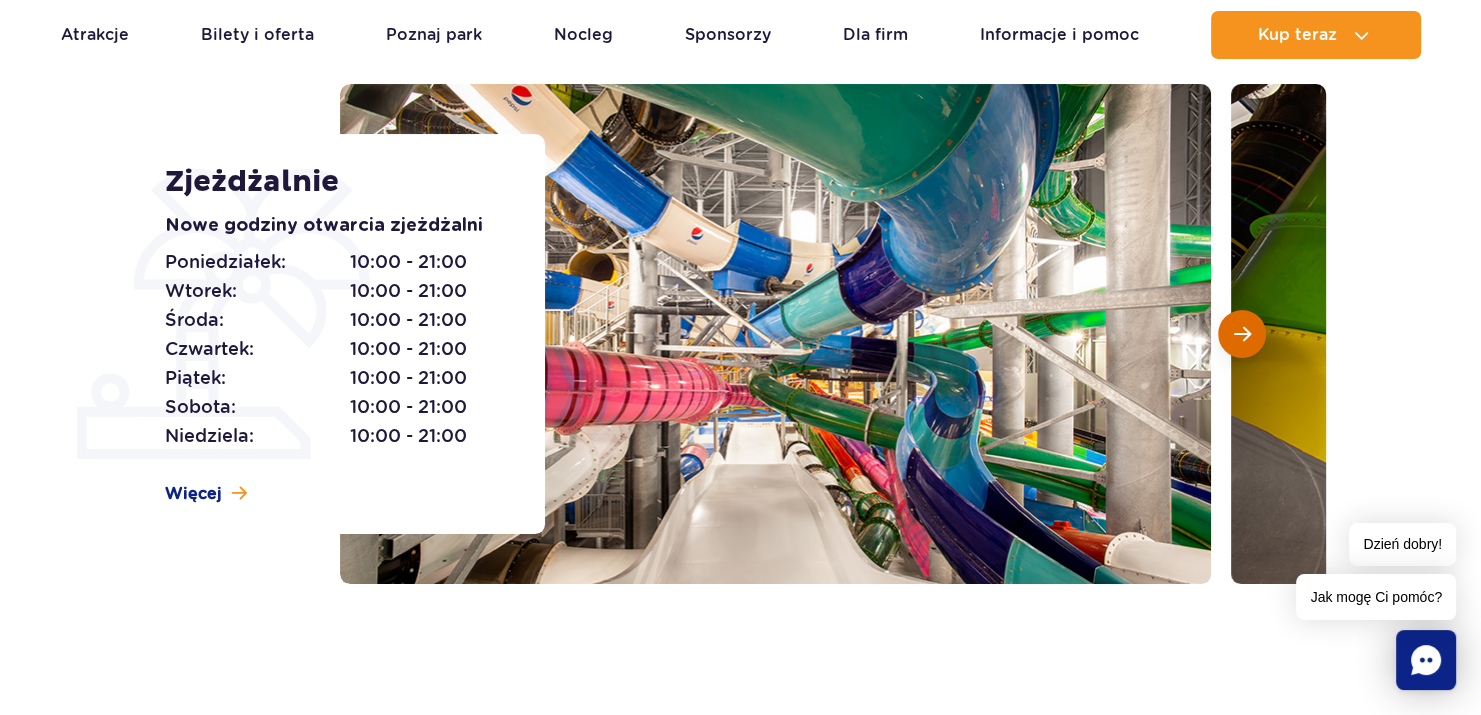 click at bounding box center (1242, 334) 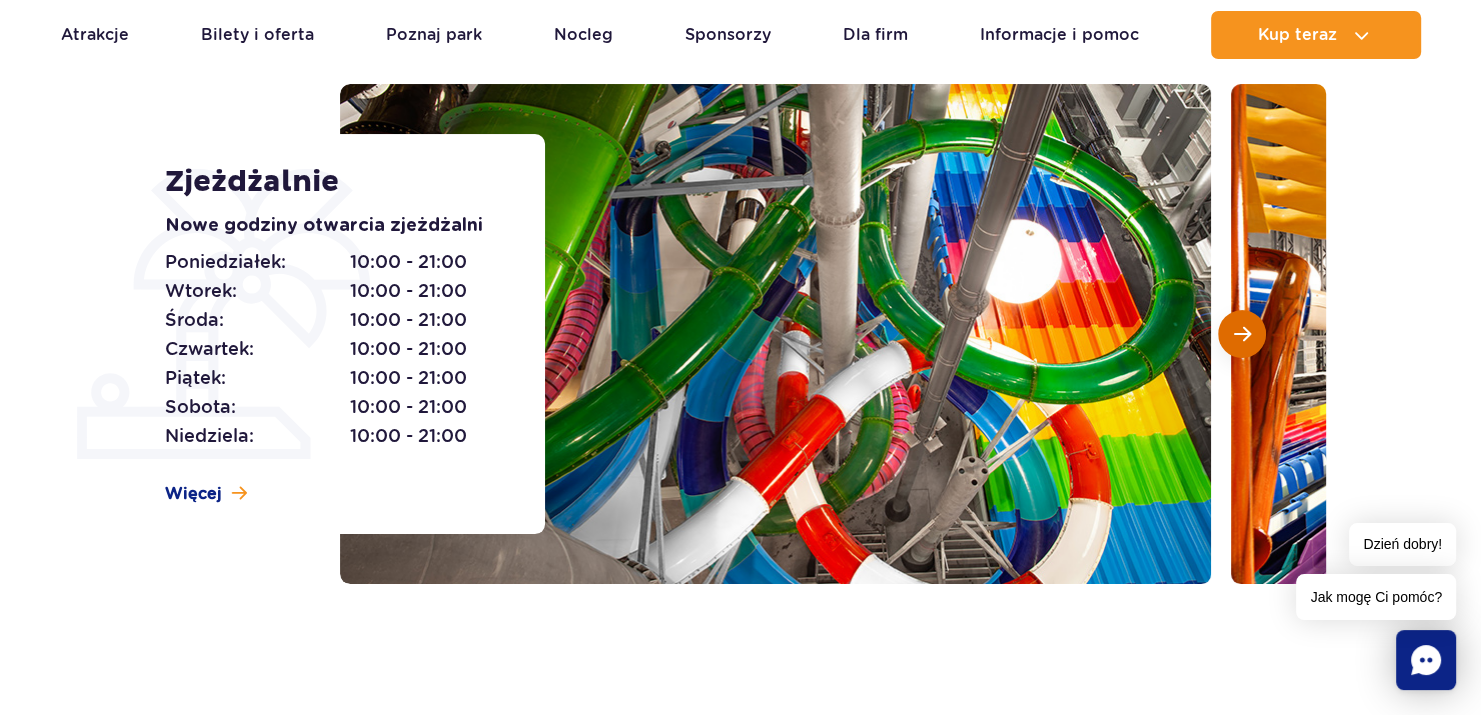 click at bounding box center [1242, 334] 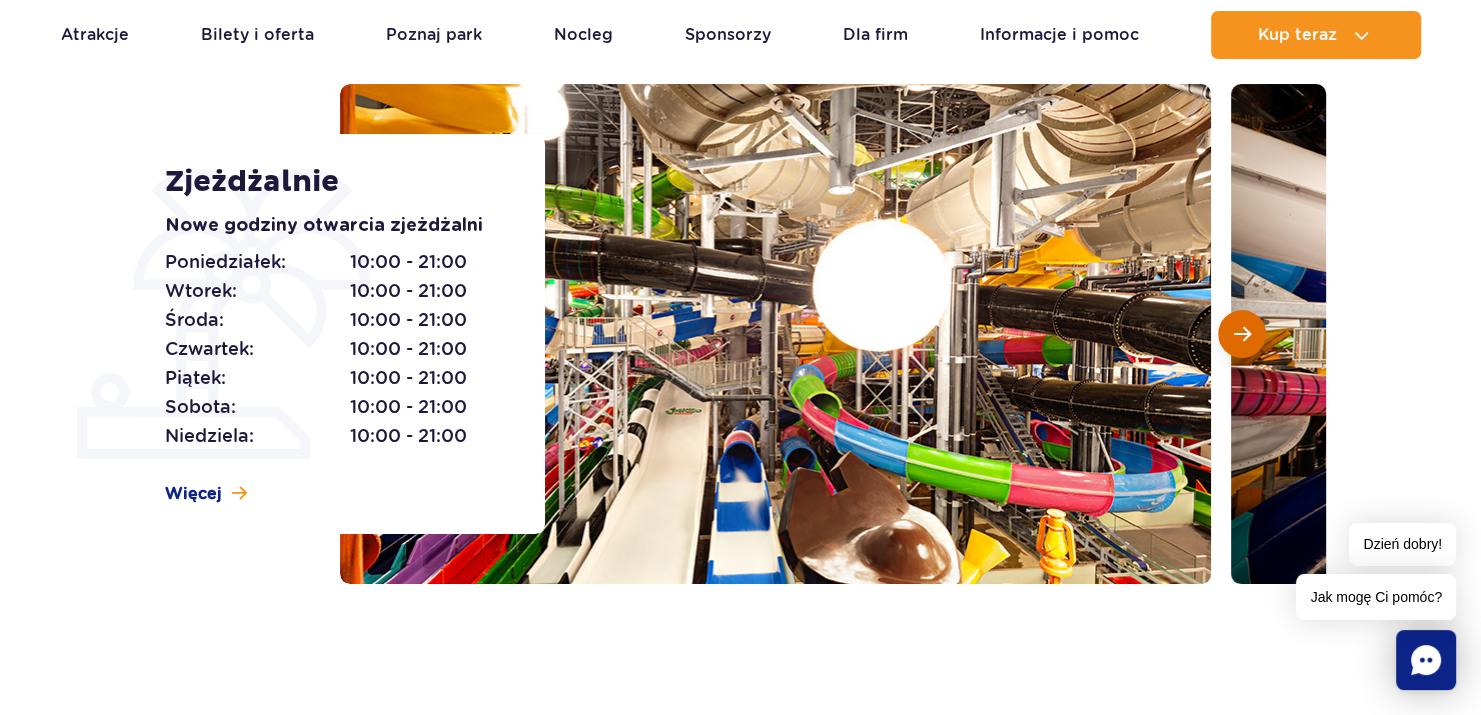 click at bounding box center [1242, 334] 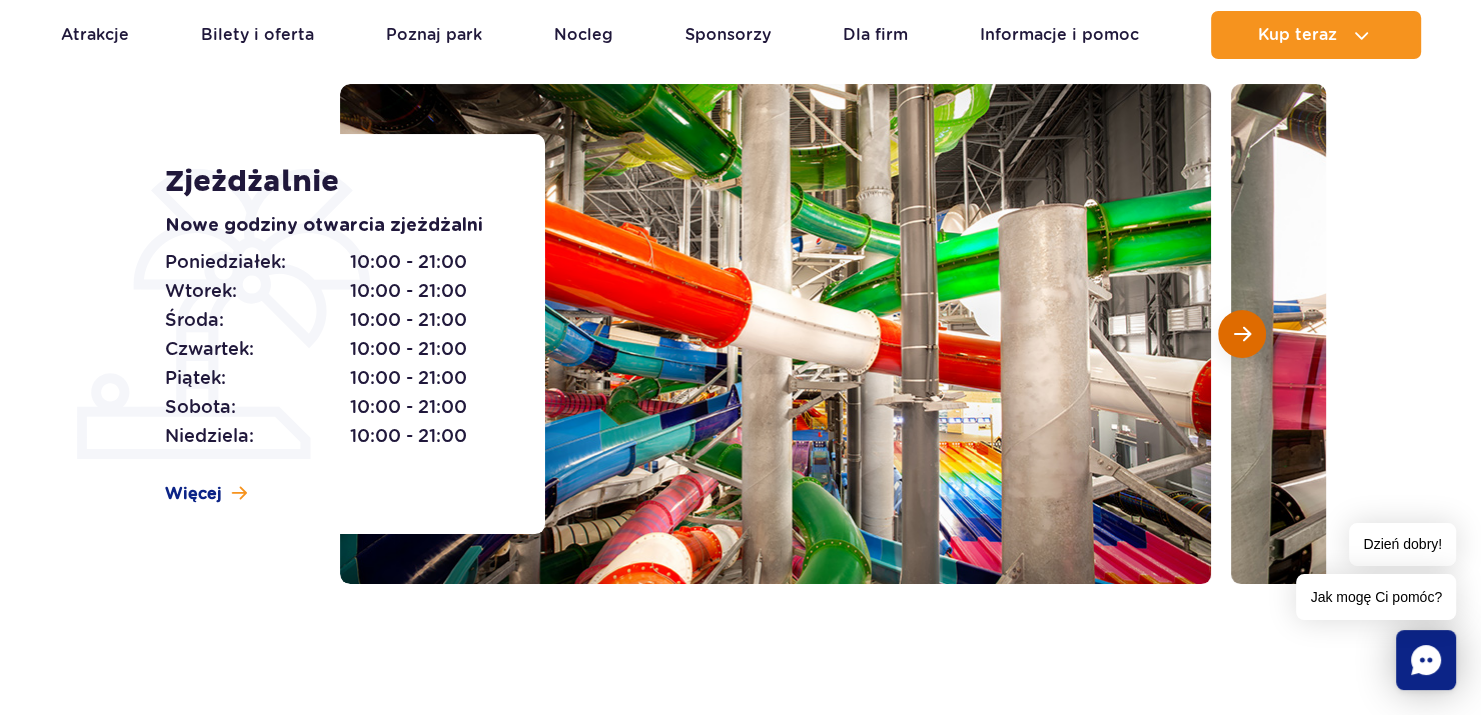 click at bounding box center [1242, 334] 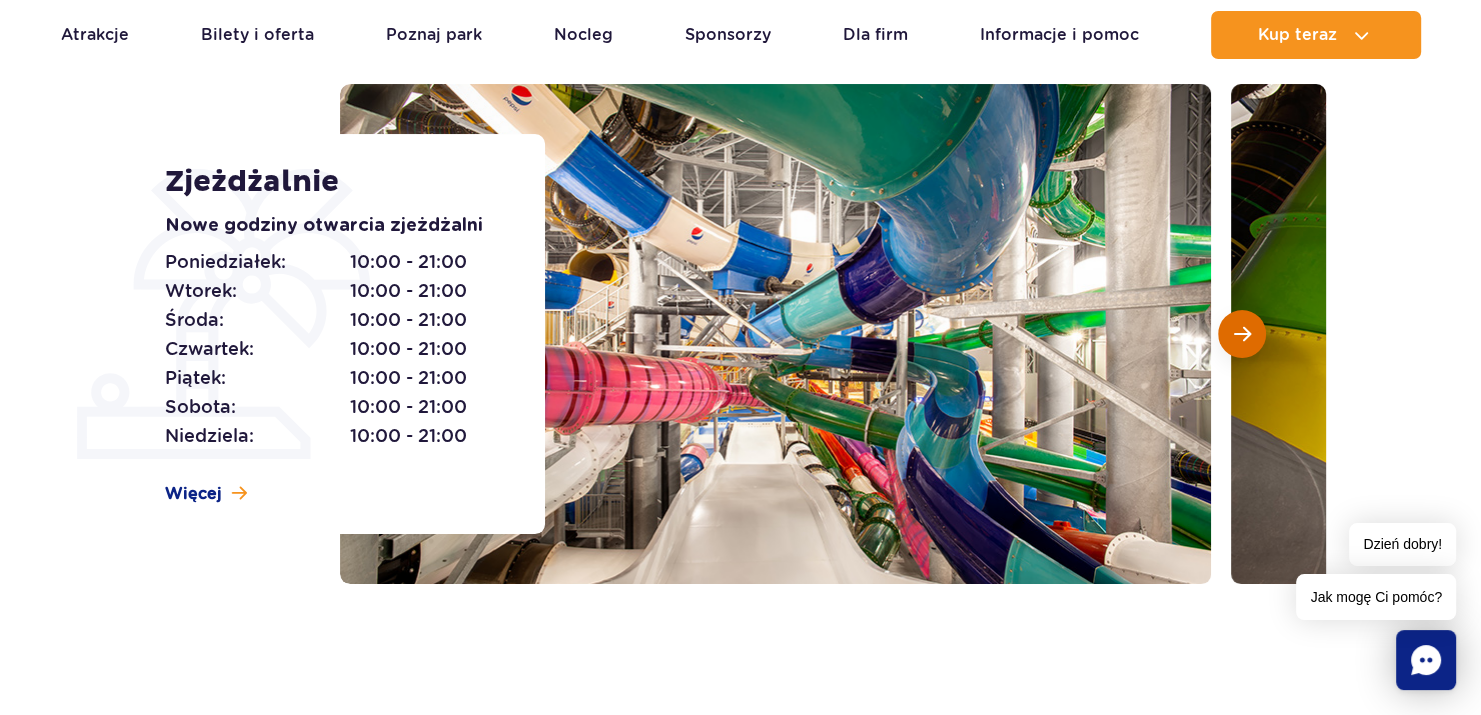click at bounding box center (1242, 334) 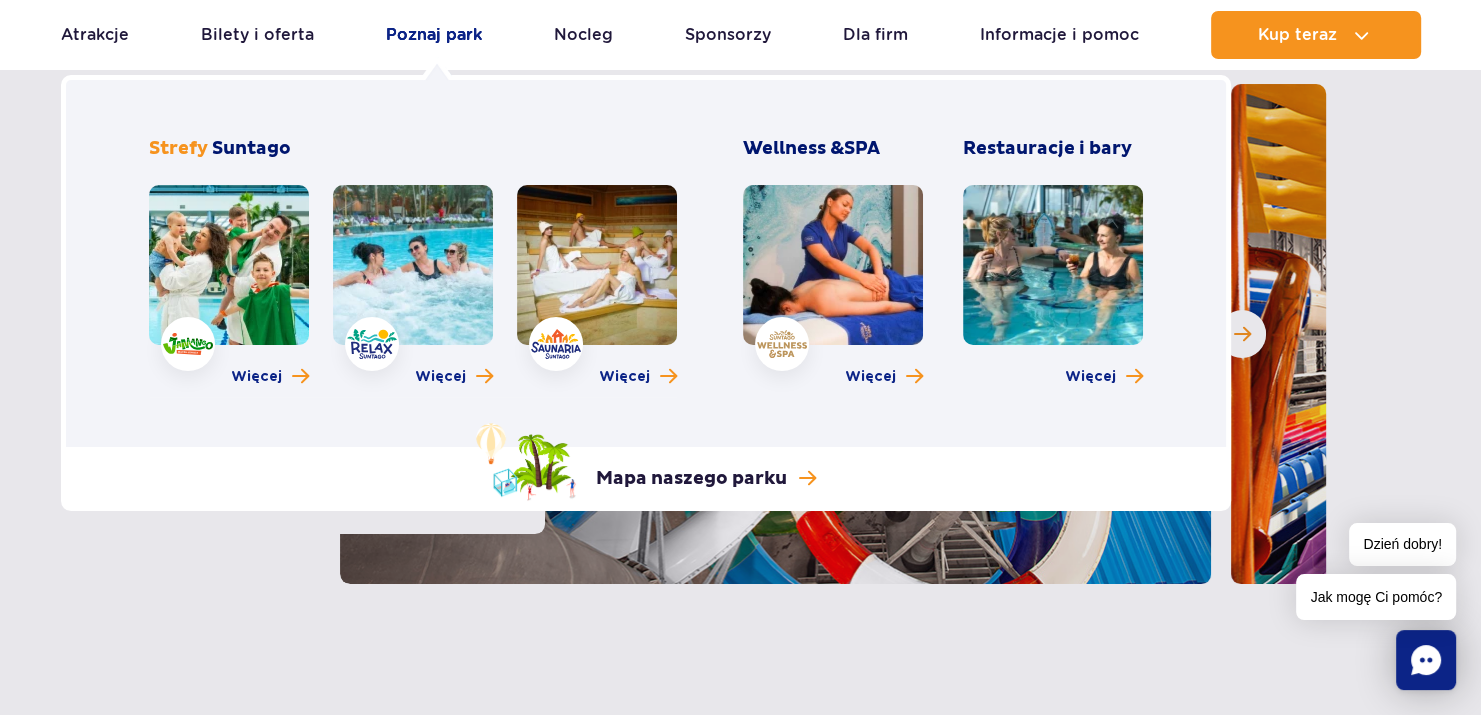 click on "Poznaj park" at bounding box center (434, 35) 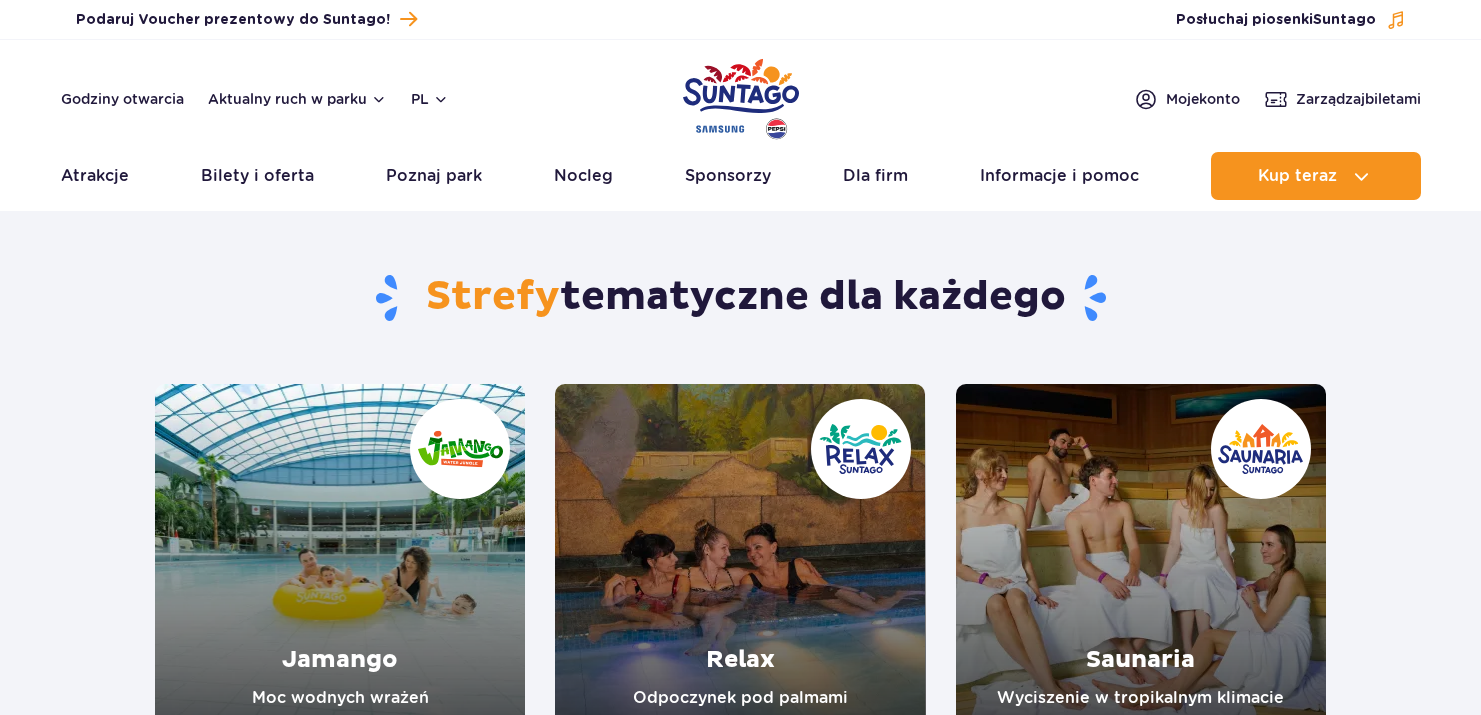 scroll, scrollTop: 0, scrollLeft: 0, axis: both 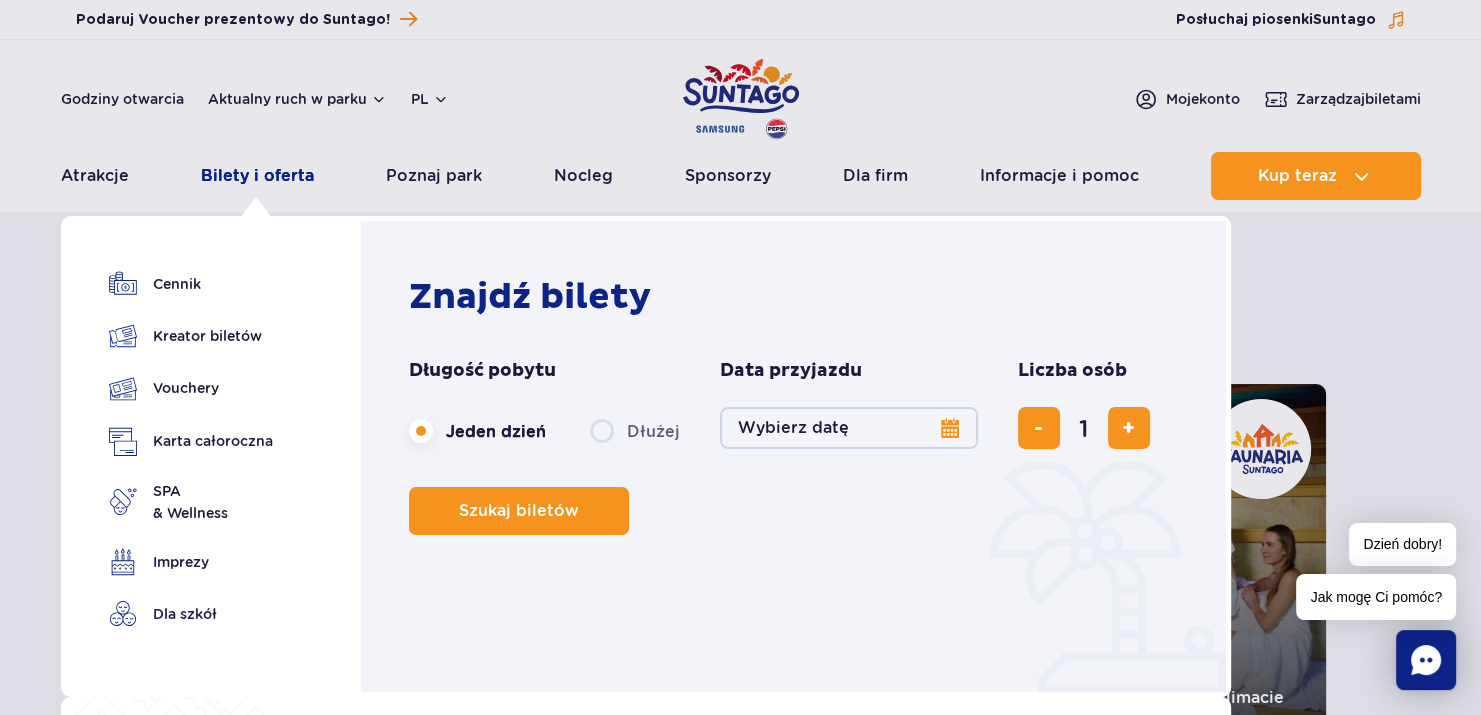 click on "Bilety i oferta" at bounding box center (257, 176) 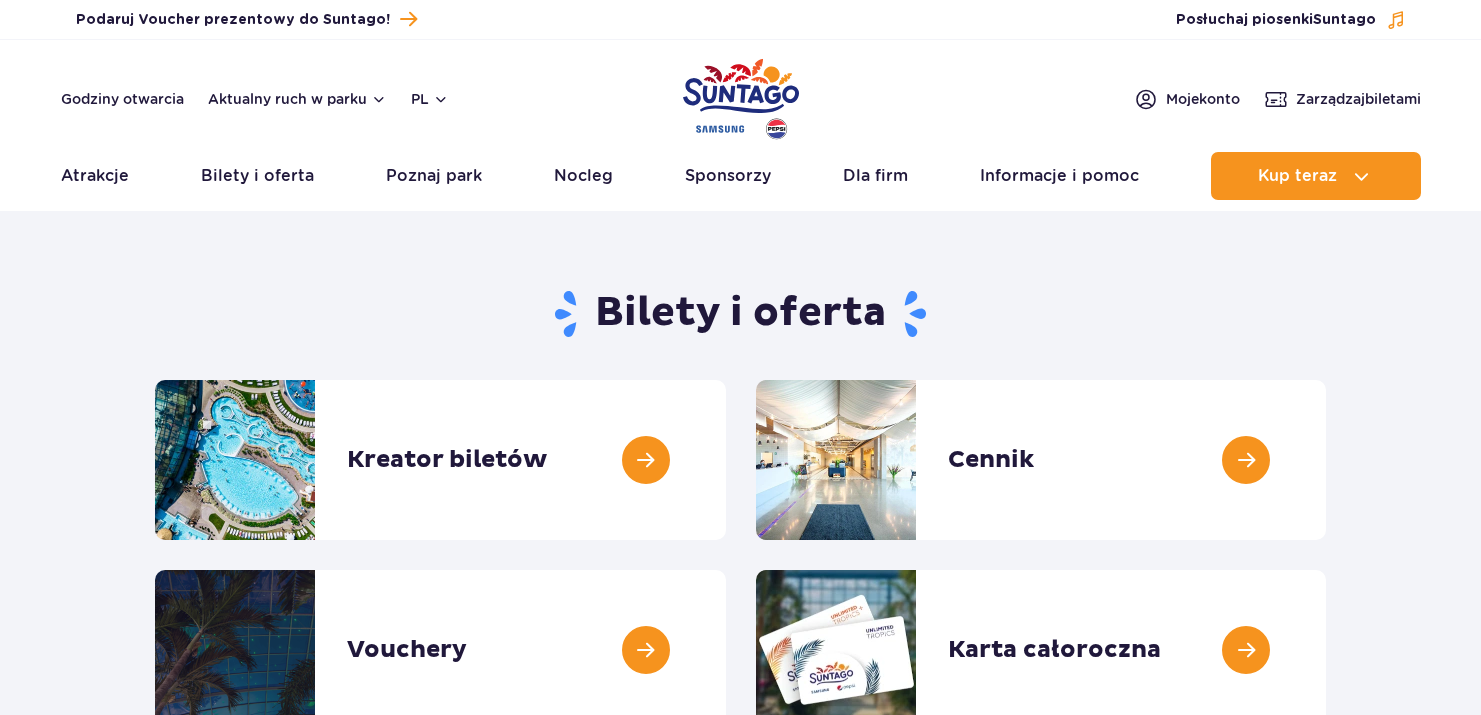 scroll, scrollTop: 0, scrollLeft: 0, axis: both 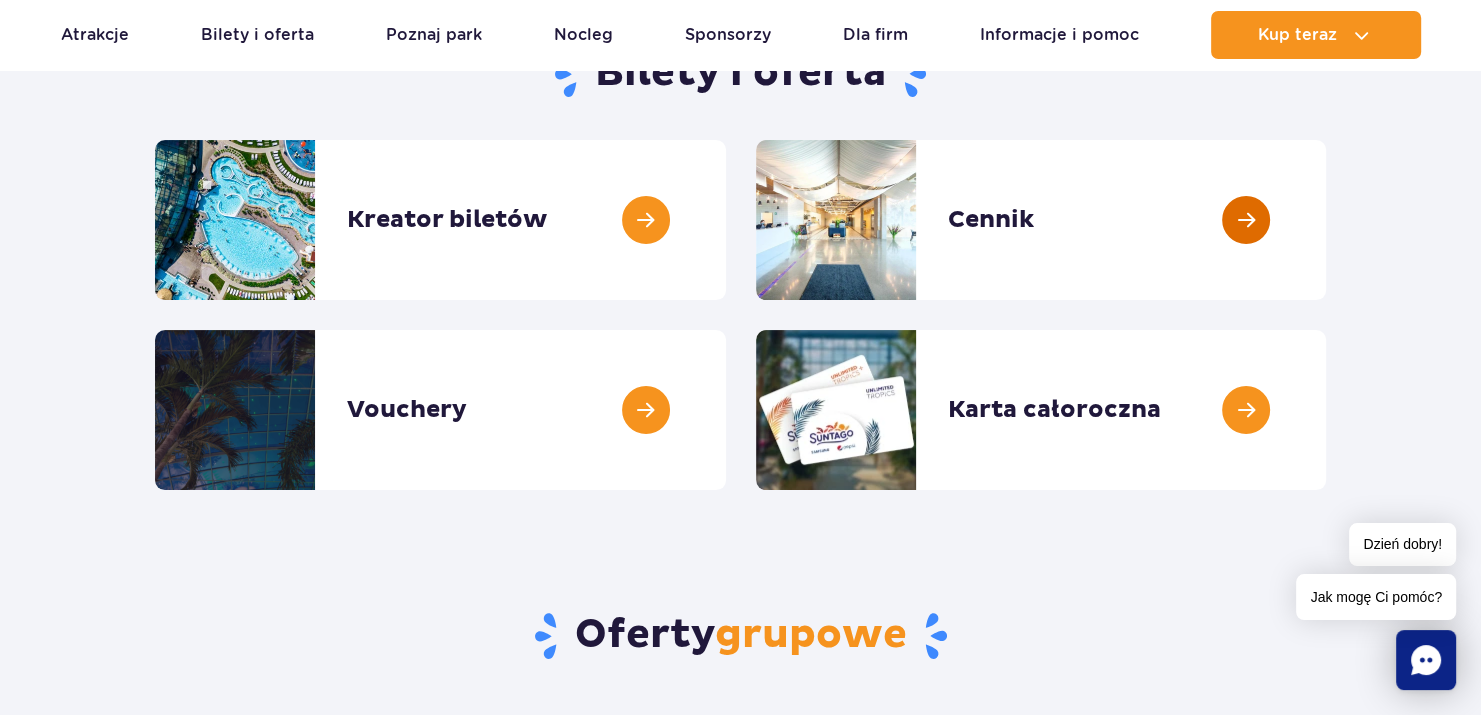 click at bounding box center [1326, 220] 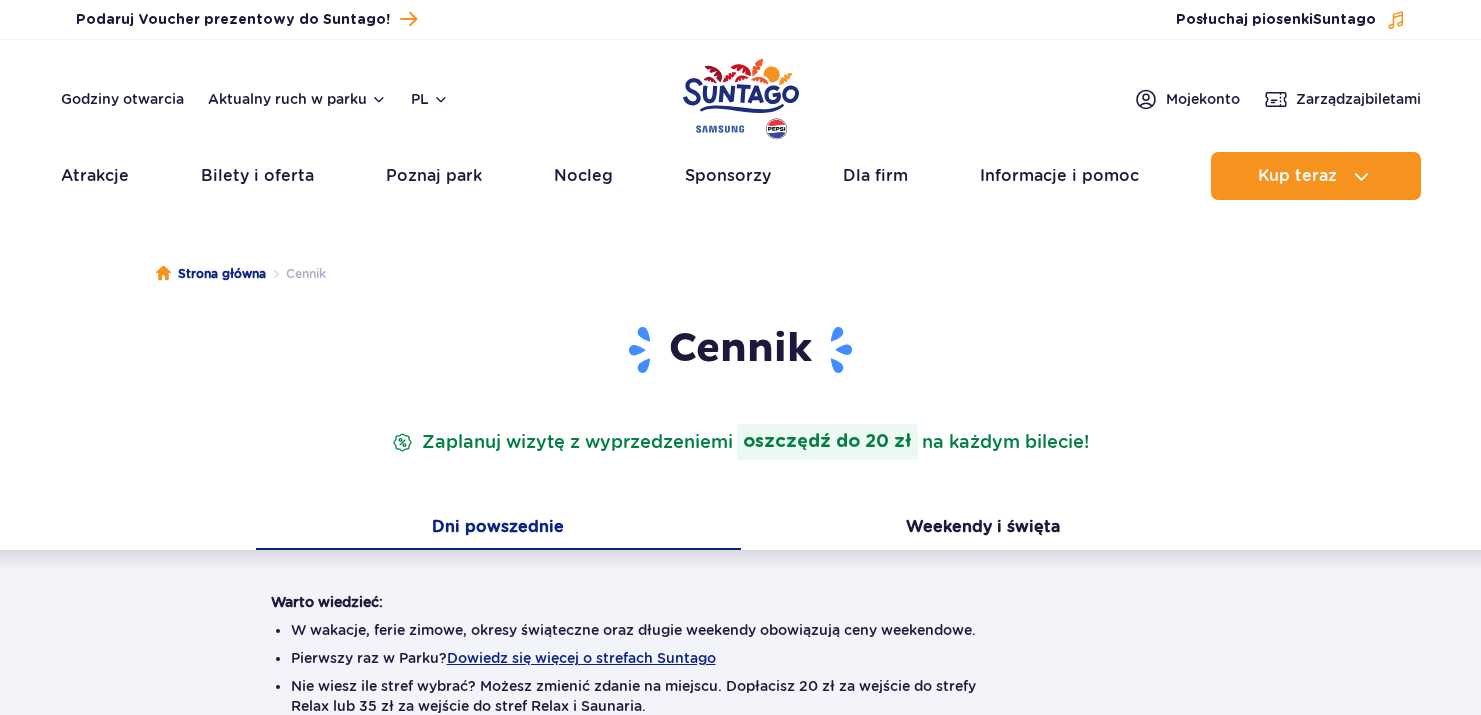 scroll, scrollTop: 0, scrollLeft: 0, axis: both 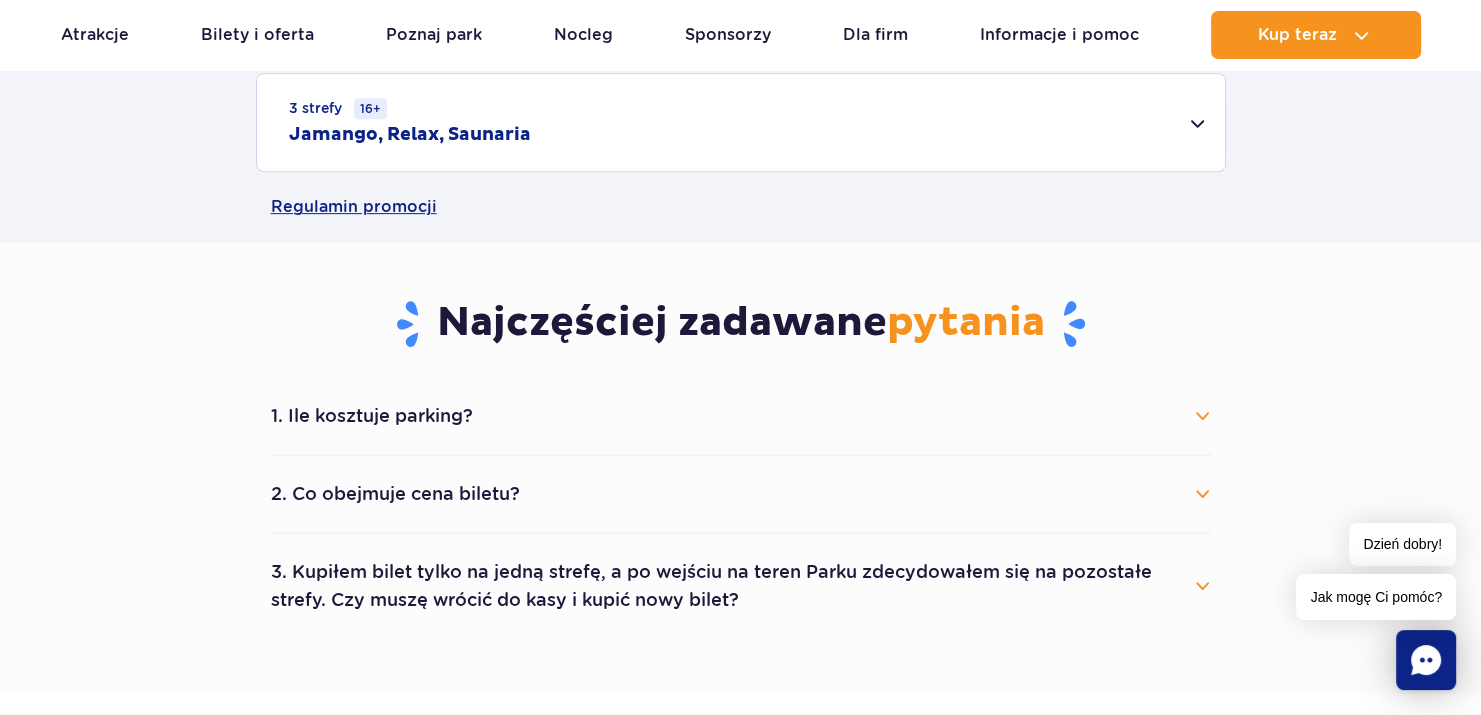 click on "1. Ile kosztuje parking?" at bounding box center [741, 416] 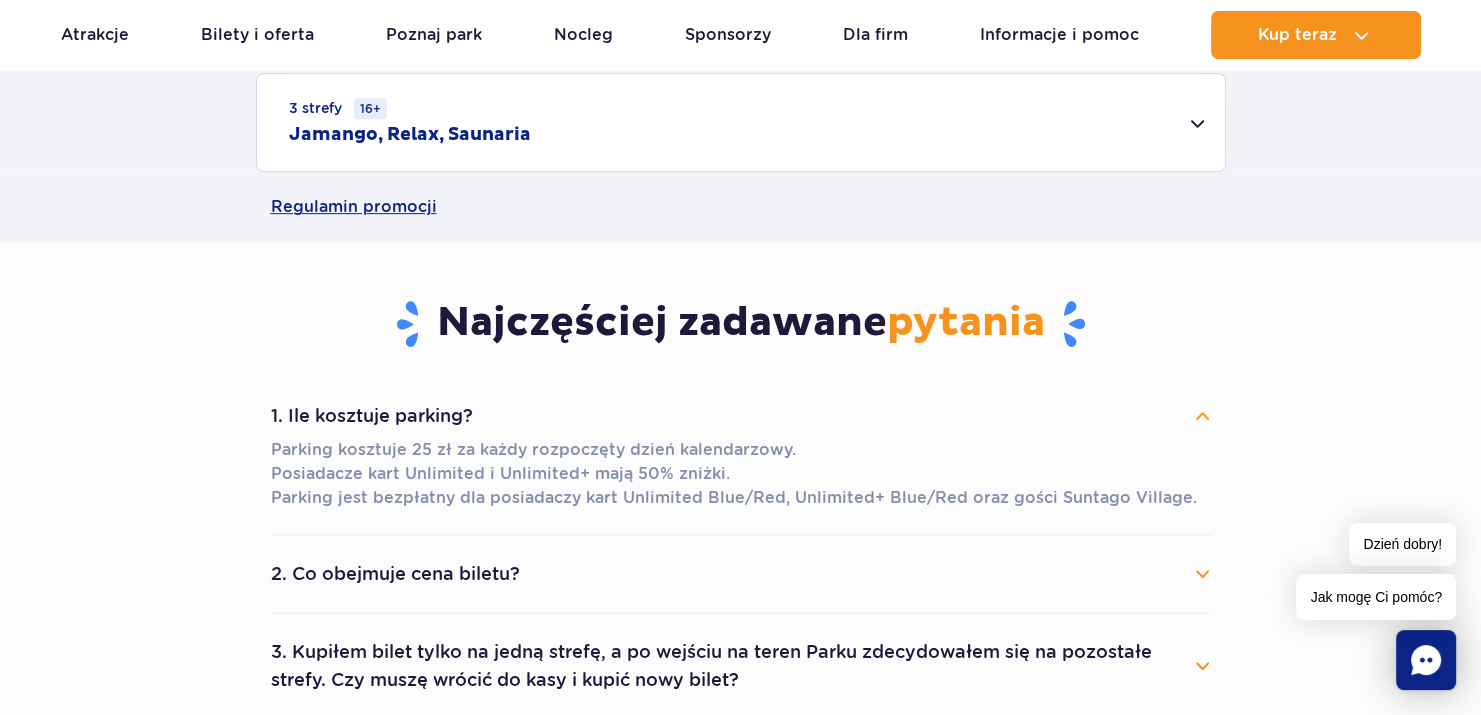type 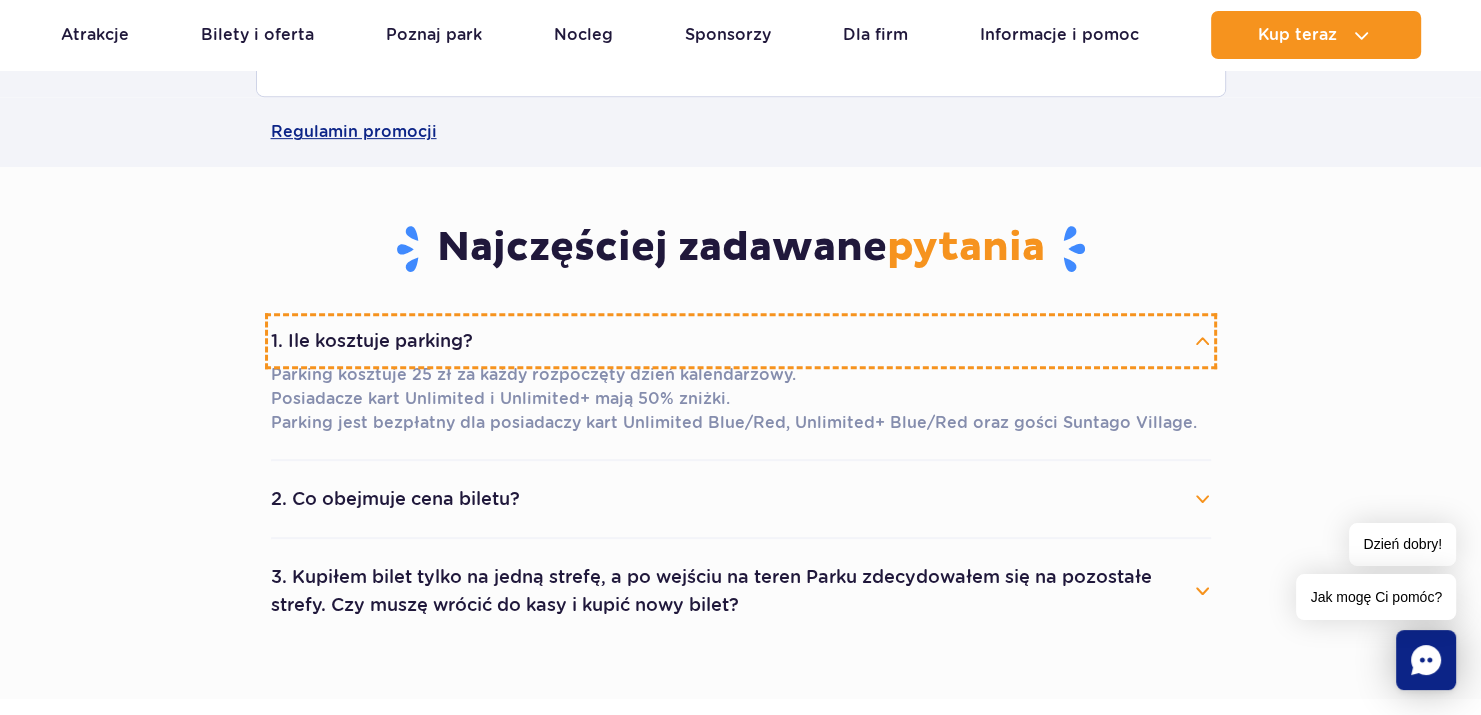 scroll, scrollTop: 960, scrollLeft: 0, axis: vertical 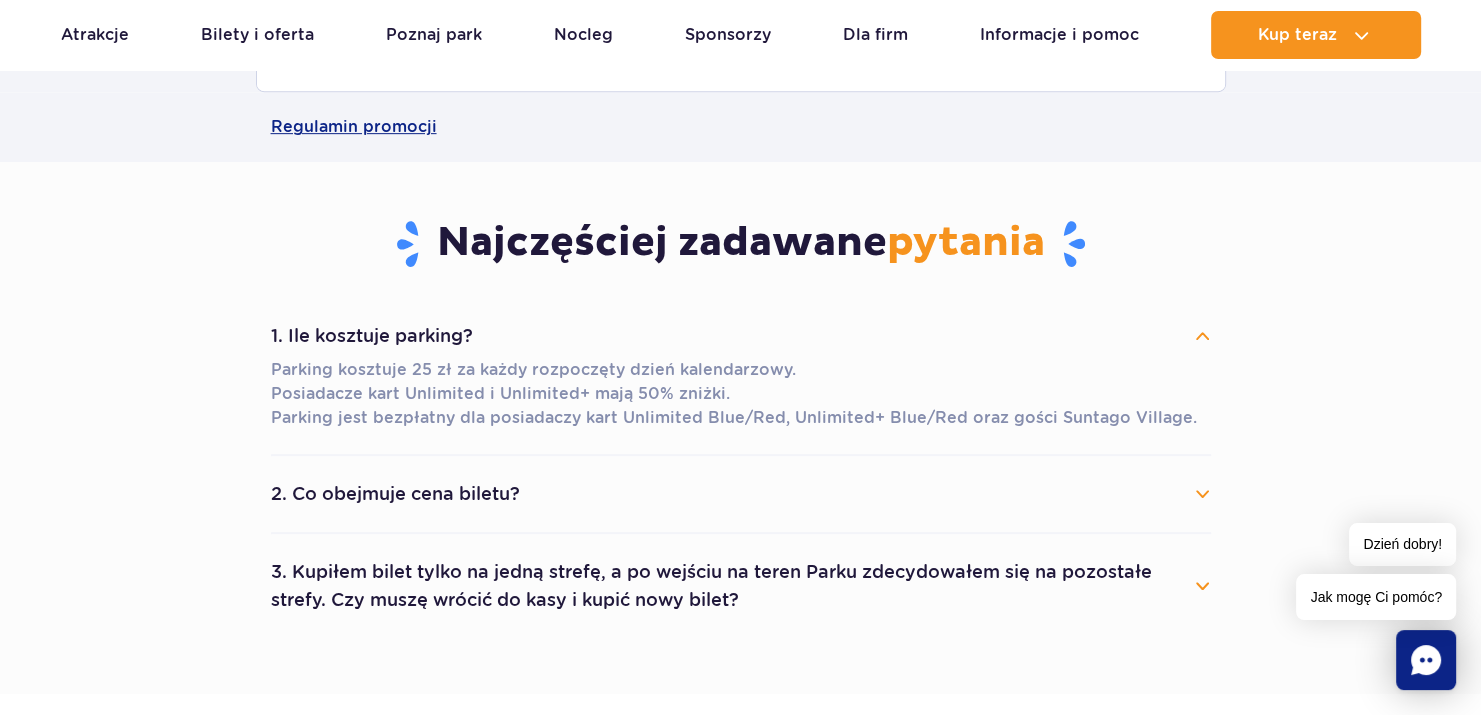click on "2. Co obejmuje cena biletu?" at bounding box center (741, 494) 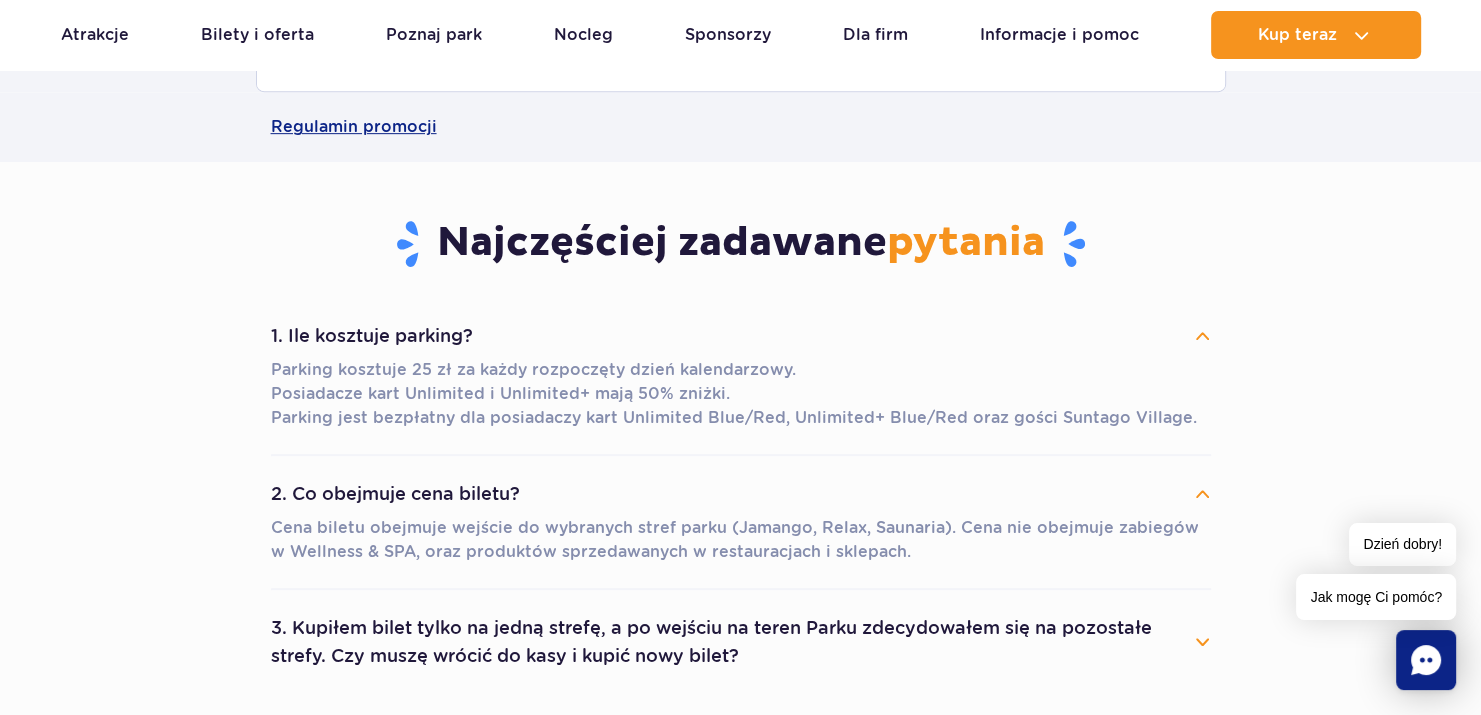 type 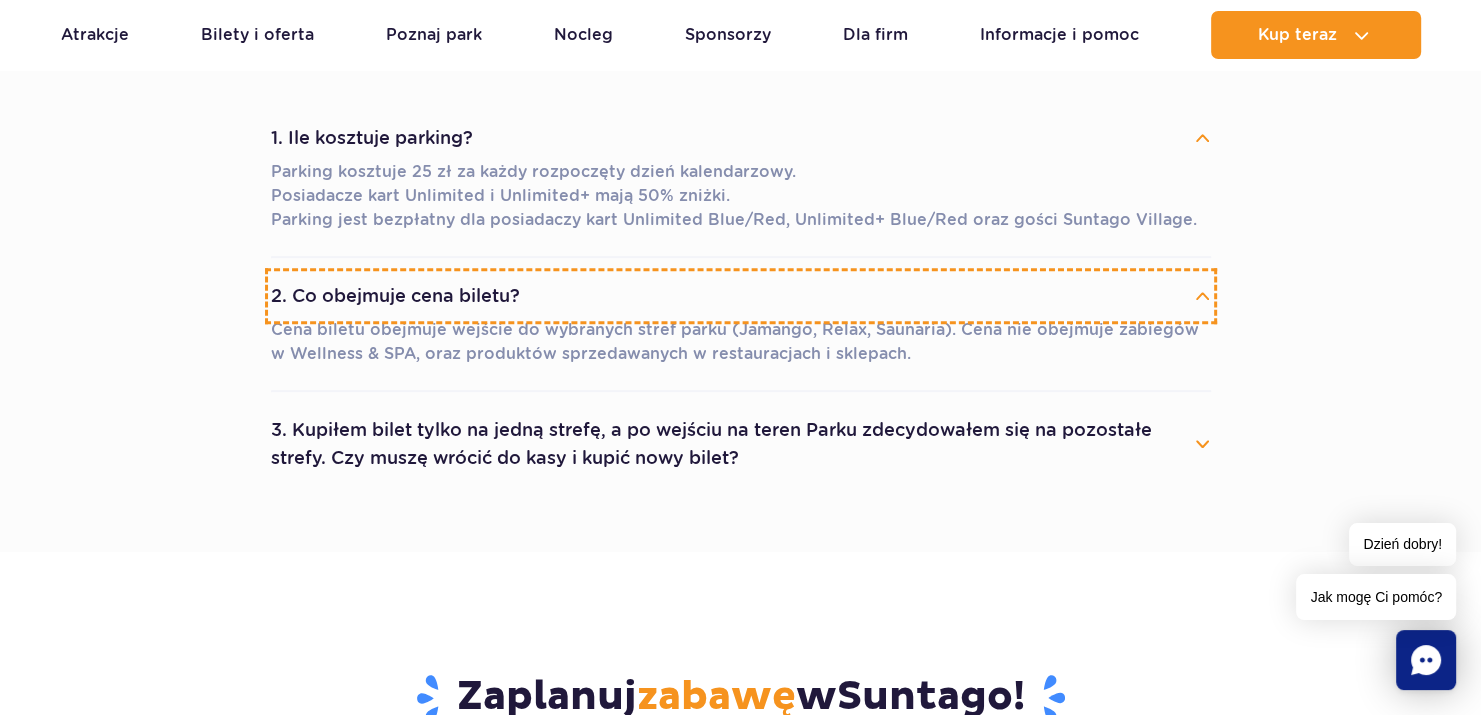 scroll, scrollTop: 1160, scrollLeft: 0, axis: vertical 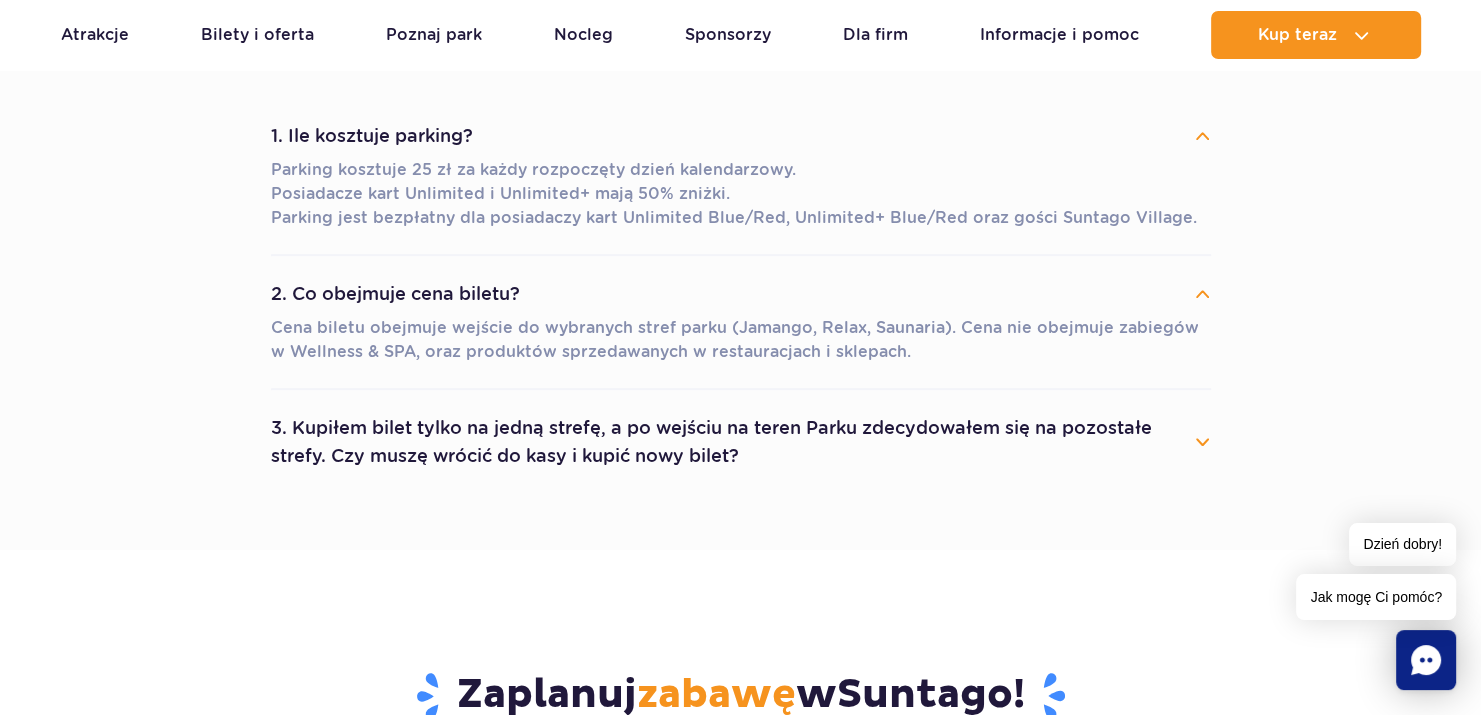 click on "3. Kupiłem bilet tylko na jedną strefę, a po wejściu na teren Parku zdecydowałem się na pozostałe strefy. Czy muszę wrócić do kasy i kupić nowy bilet?" at bounding box center (741, 442) 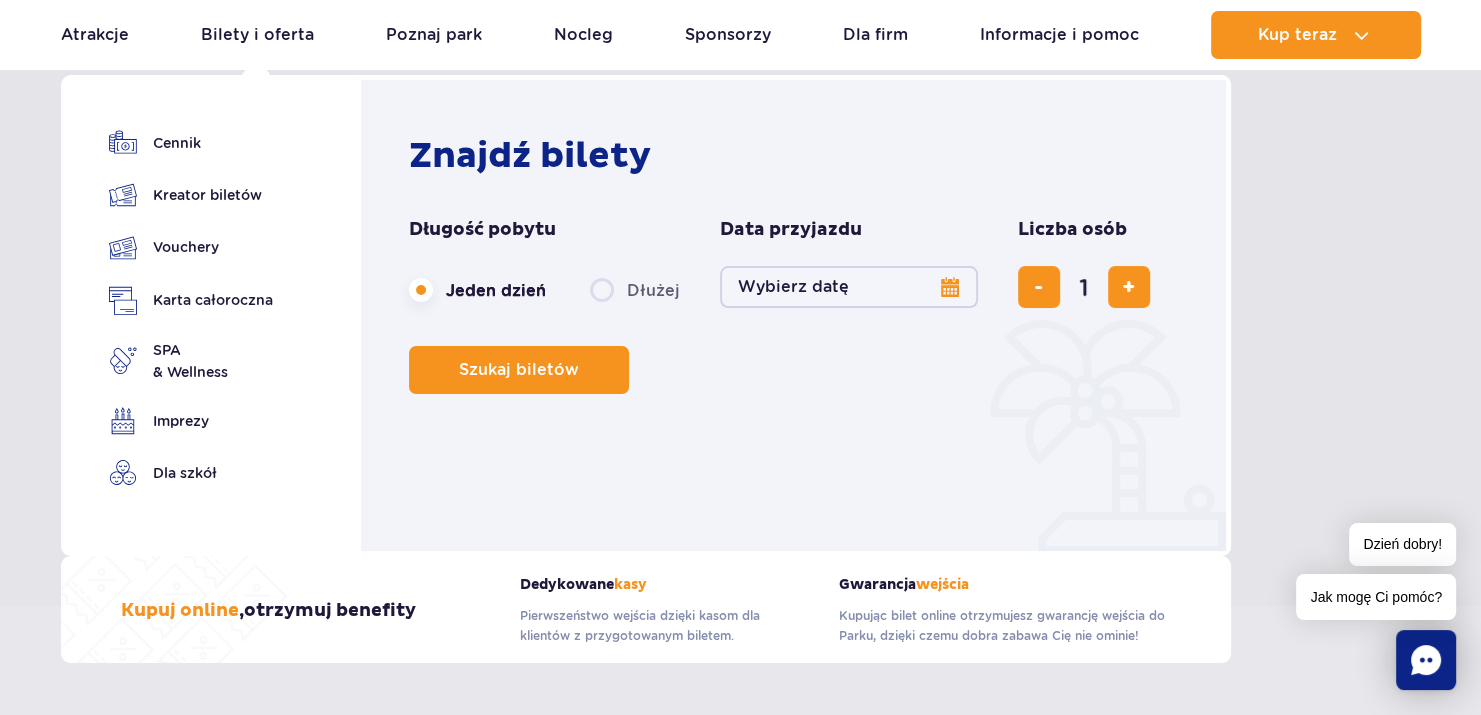 click on "Znajdź bilety" at bounding box center (530, 156) 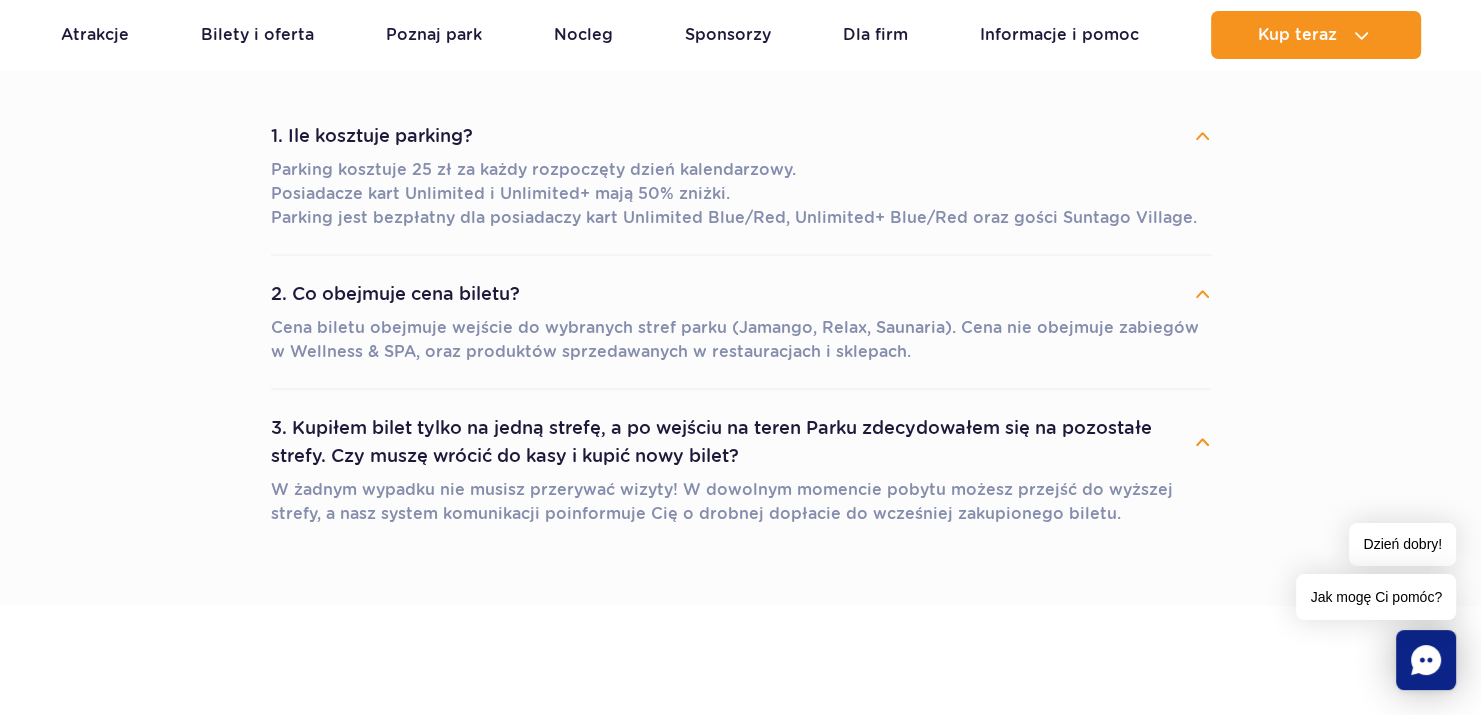 click on "Aktualny ruch w parku
Atrakcje
Zjeżdżalnie
Aster
Rainbow
Narval
Więcej
Baseny
Basen Termalny
Mamba Rzeka Przygód
Wewnętrzny basen z barem
Więcej SPA" at bounding box center (741, 35) 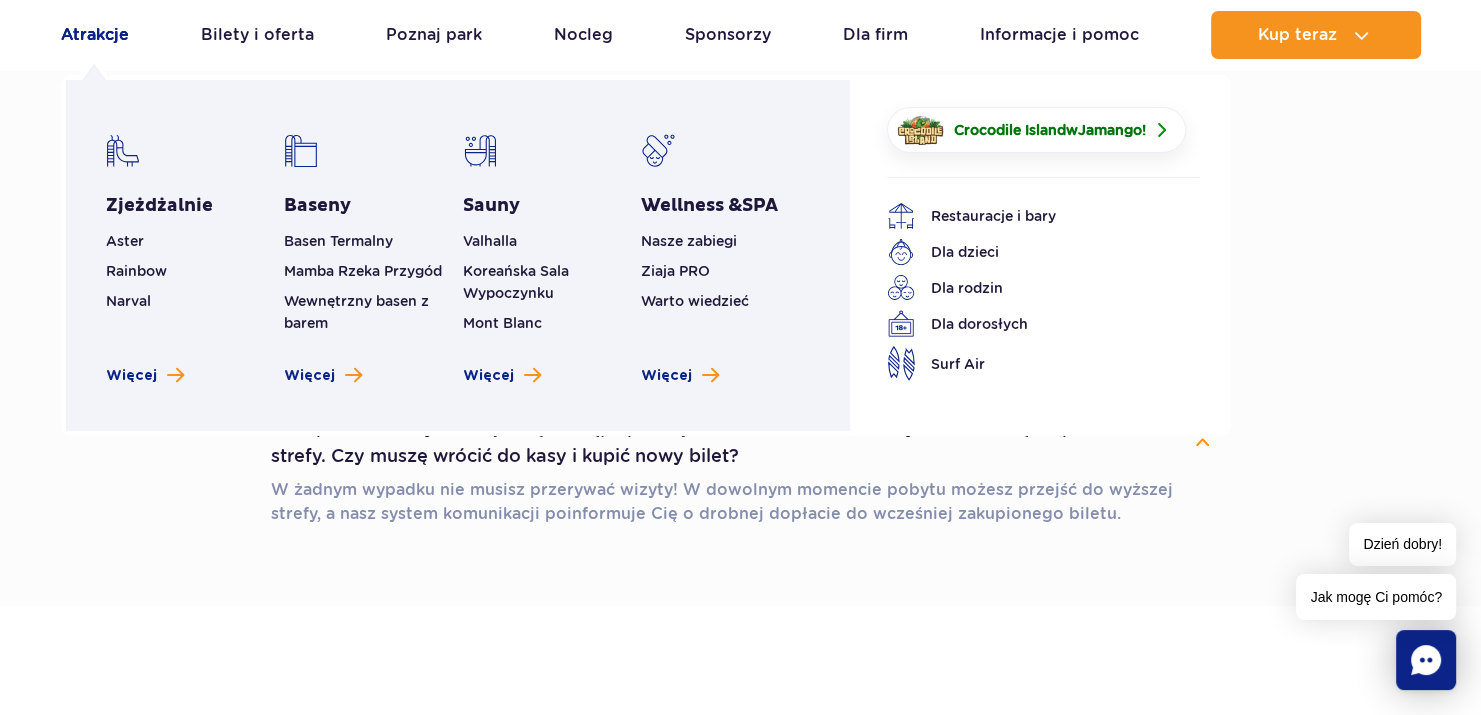 click on "Atrakcje" at bounding box center (95, 35) 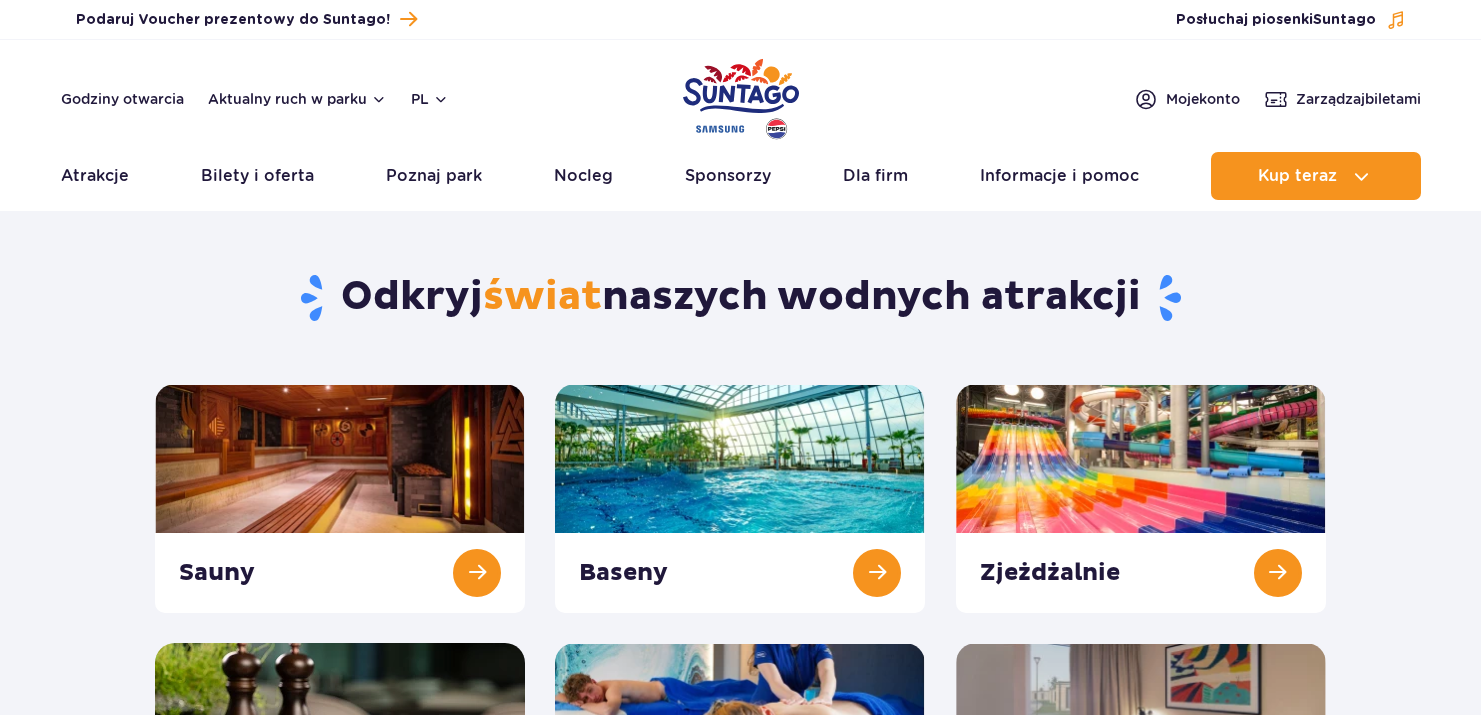 scroll, scrollTop: 0, scrollLeft: 0, axis: both 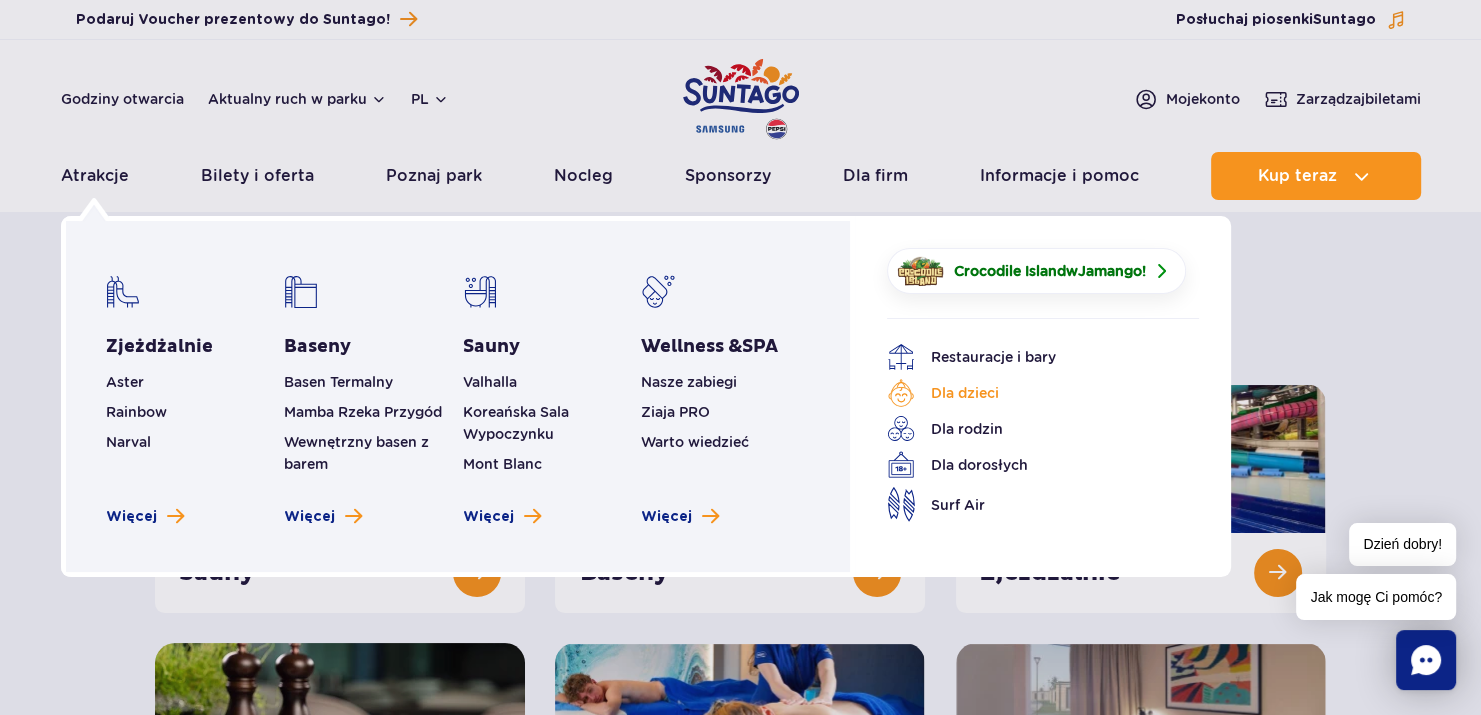 click on "Dla dzieci" at bounding box center (1028, 393) 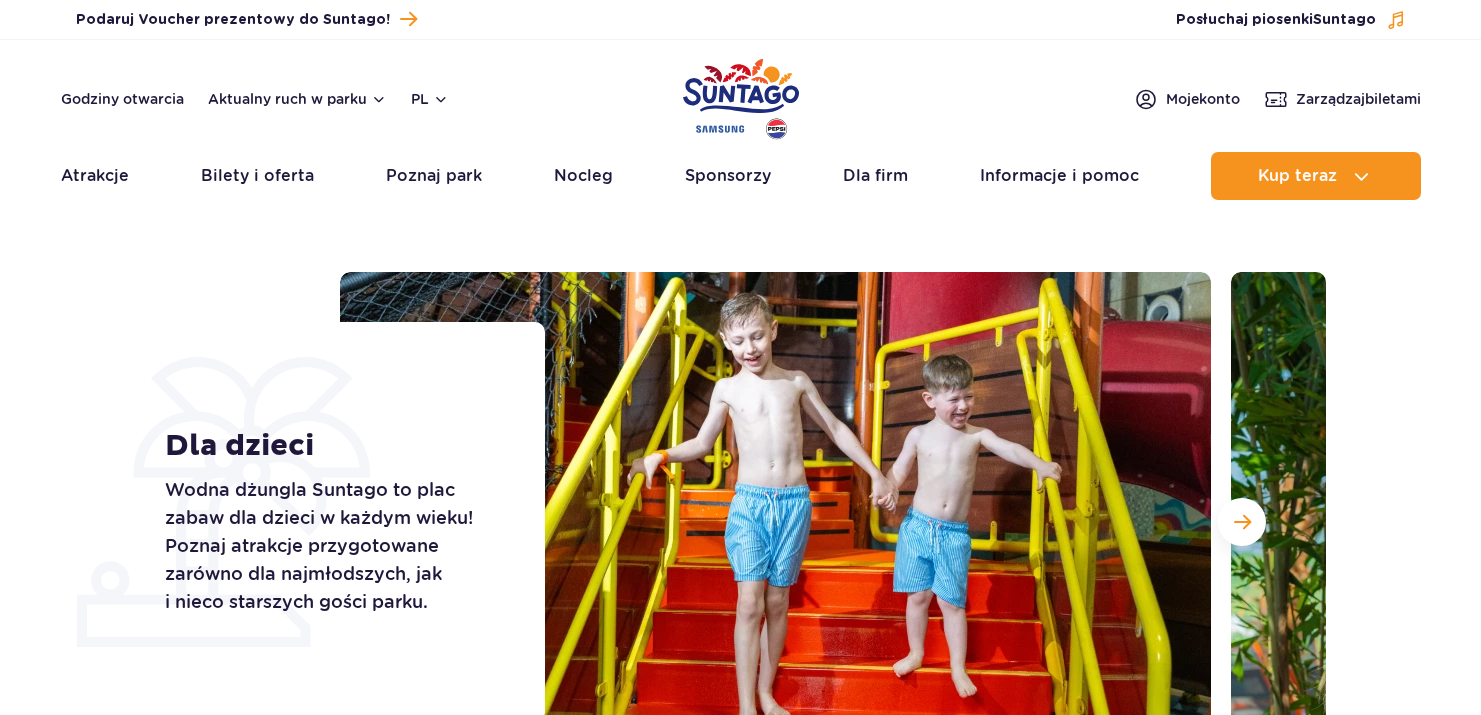 scroll, scrollTop: 0, scrollLeft: 0, axis: both 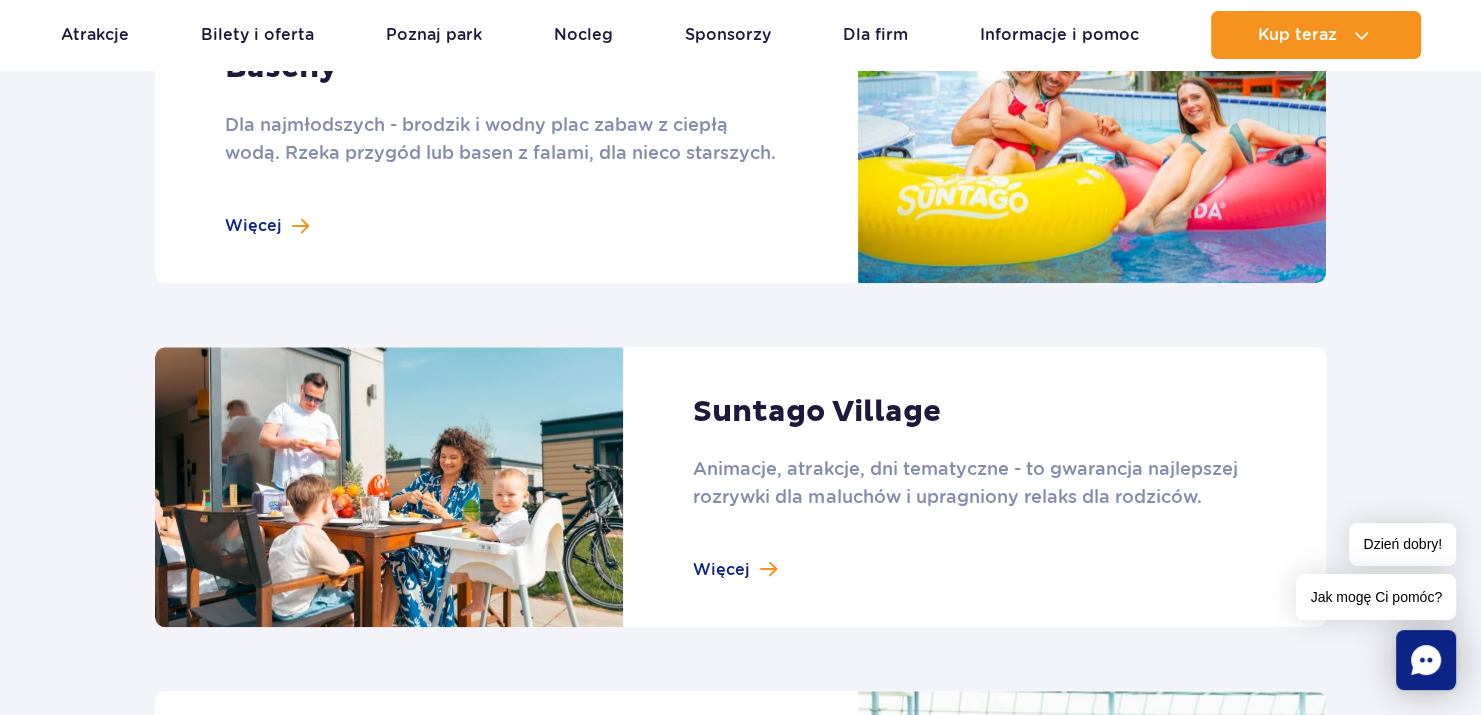 click on "Odkryj  atrakcje  dla dzieci
Crocodile Island   Nowość
Crocodile Island  to zainspirowana azteckimi ruinami i tropikalnym lasem kraina w strefie Jamango. 1200m 2  niesamowicie zaaranżowanej przestrzeni zawiera ponad 20 kreatywnych atrakcji dla dzieci w wieku od 3 do 14 lat. Zabawa łączy się tu z nauką, pozwalając doznawać przygód i zyskiwać wiedzę wszystkimi zmysłami.
Więcej
Zjeżdżalnie
Ponad 30 wyjątkowych zjeżdżalni, o łącznej długości 3,5 km i różnym poziomie adrenaliny - zabawa na całego!
Więcej
Baseny" at bounding box center (740, 28) 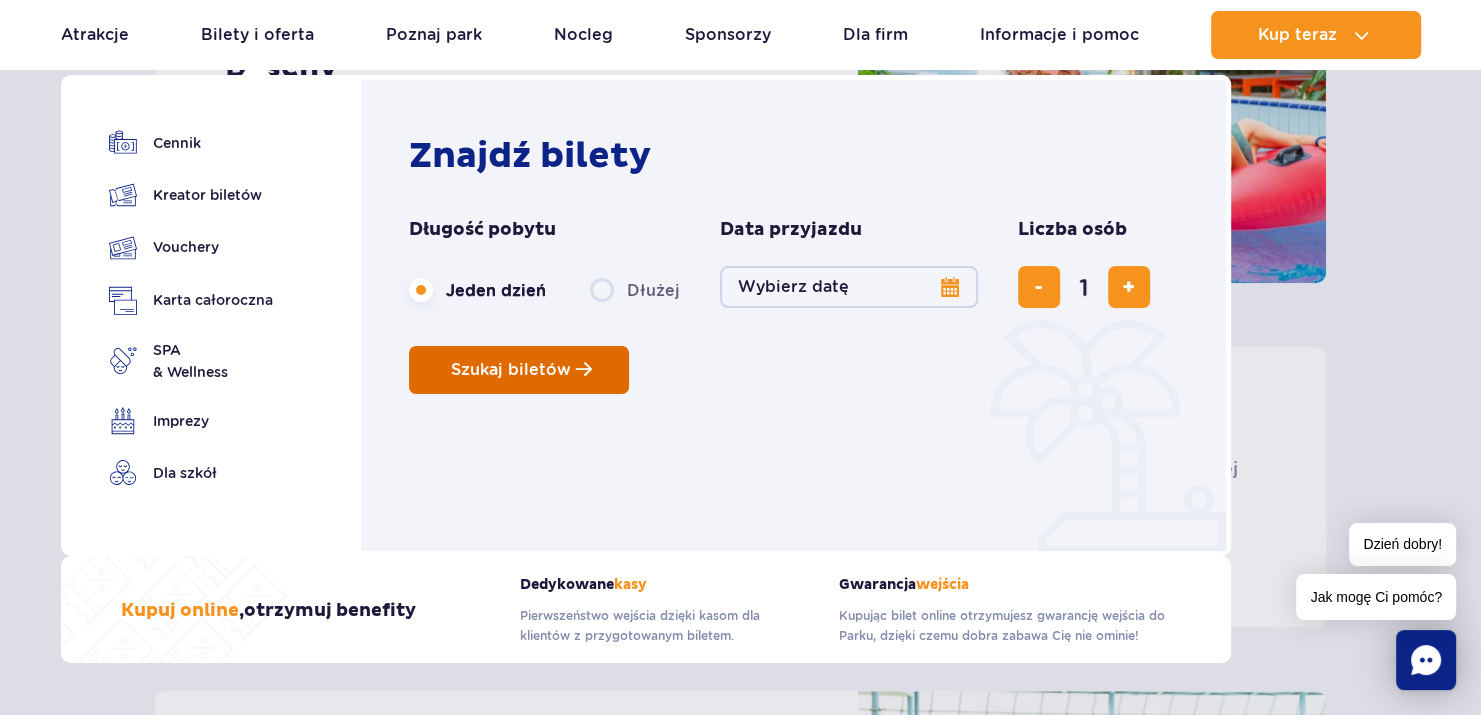 click on "Szukaj biletów" at bounding box center (511, 370) 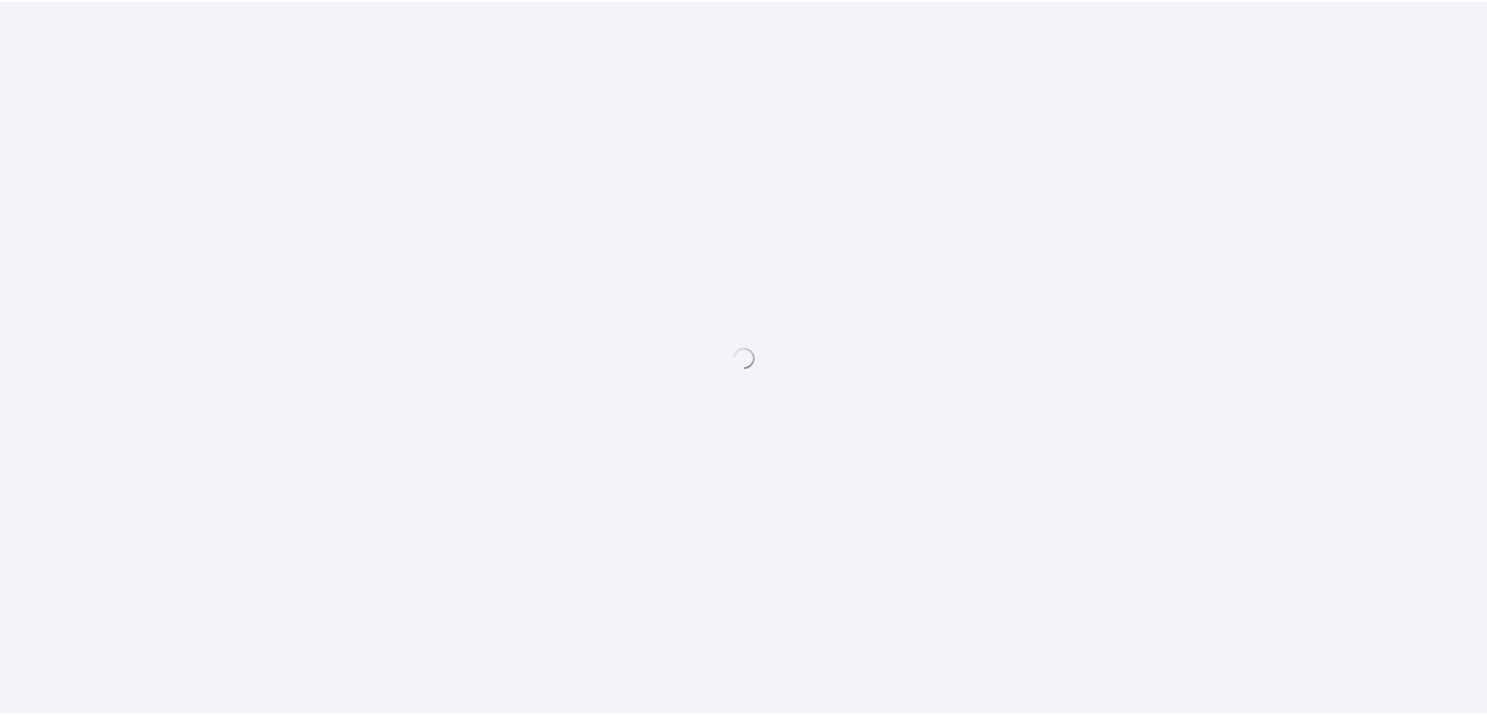 scroll, scrollTop: 0, scrollLeft: 0, axis: both 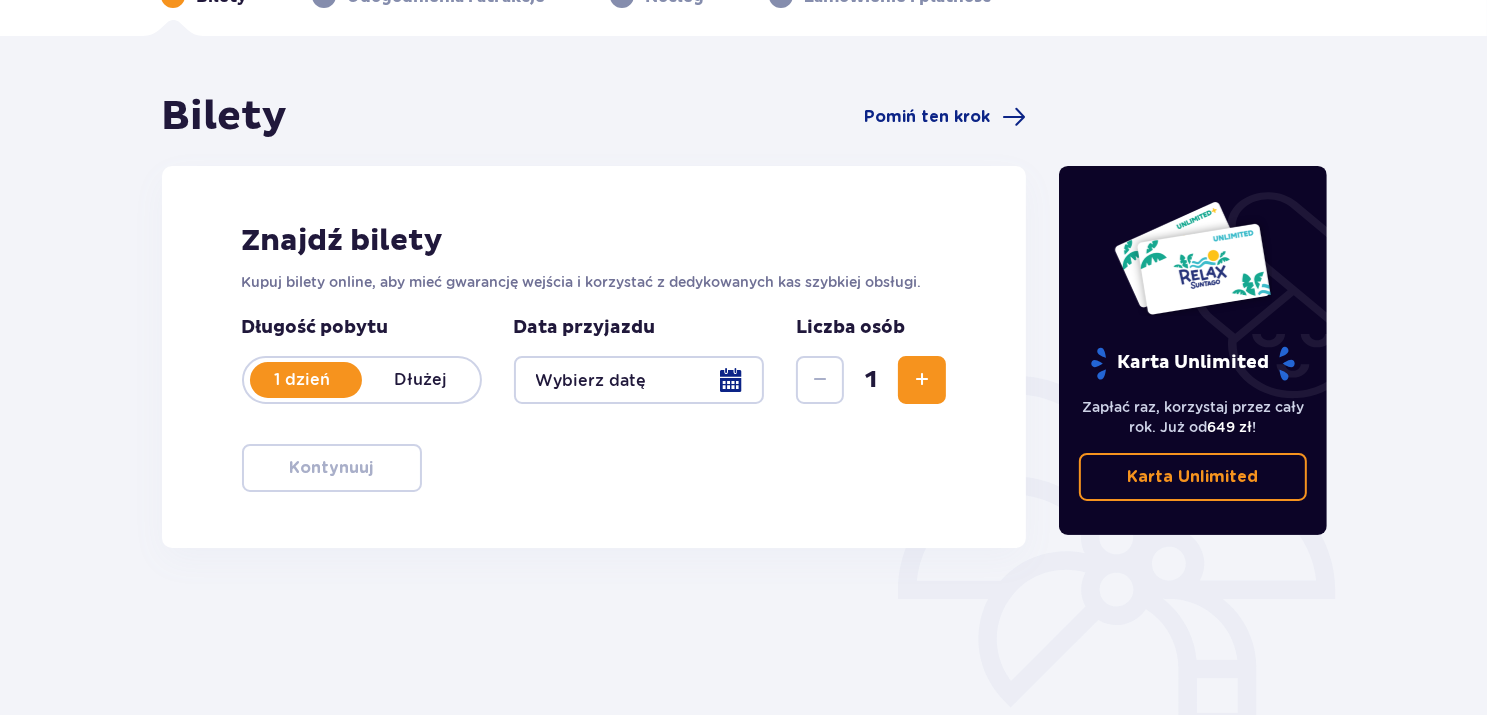 click at bounding box center (639, 380) 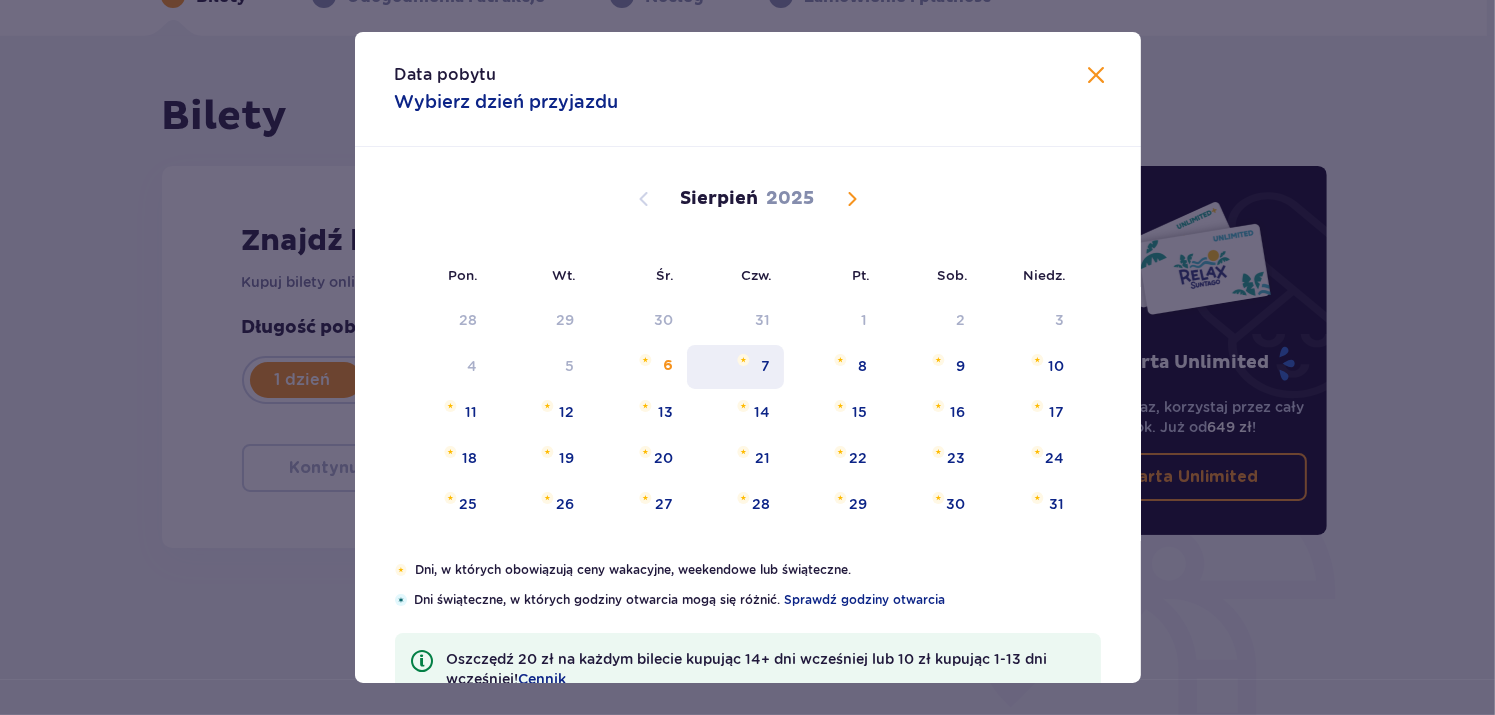click on "7" at bounding box center [765, 366] 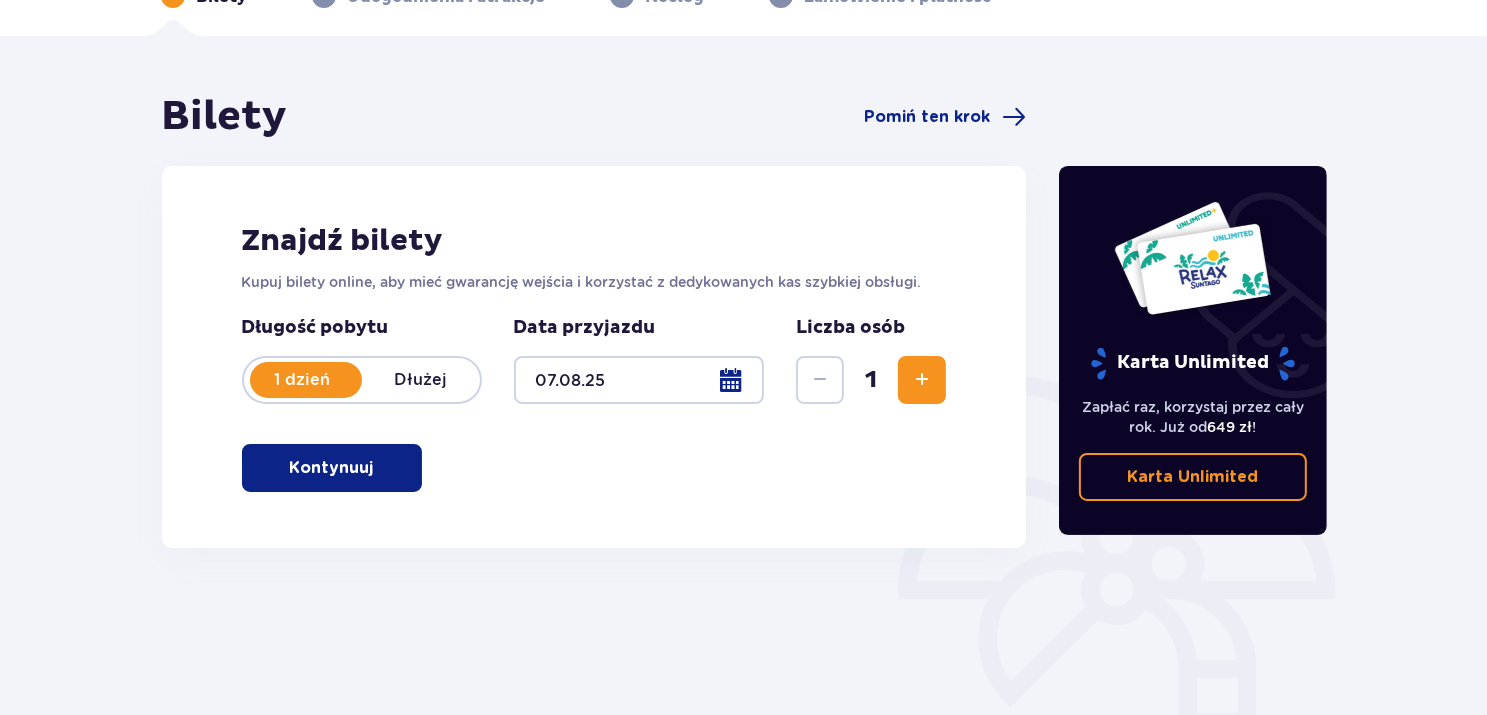click on "Kontynuuj" at bounding box center (332, 468) 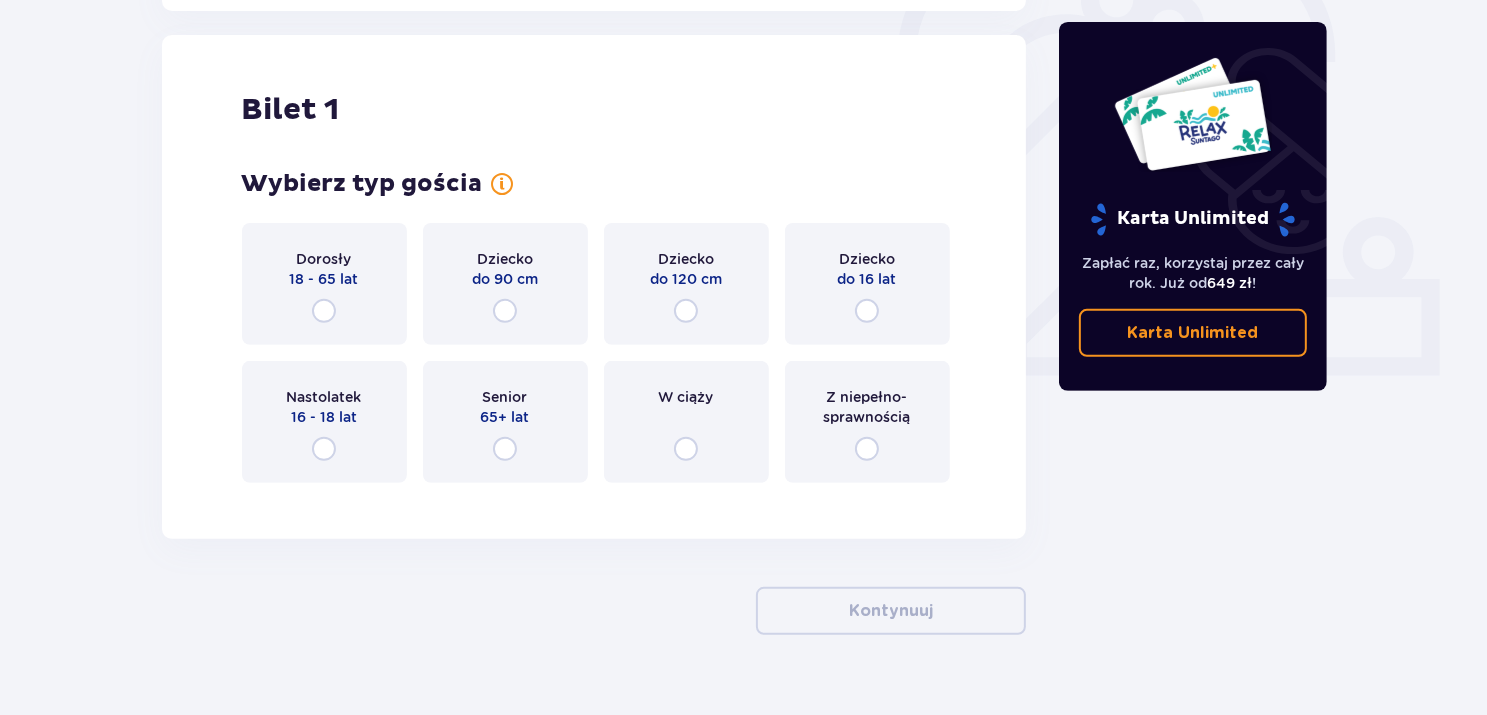 scroll, scrollTop: 668, scrollLeft: 0, axis: vertical 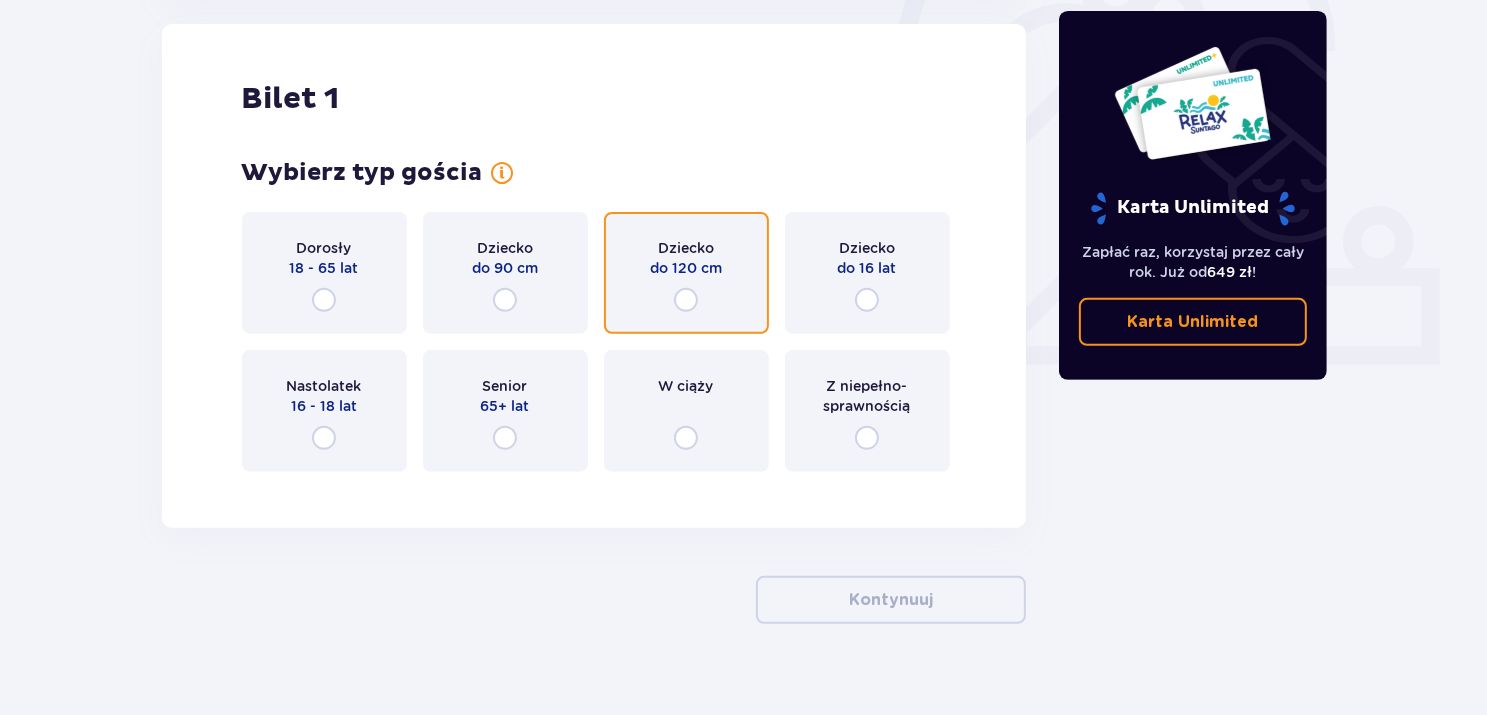 click at bounding box center (686, 300) 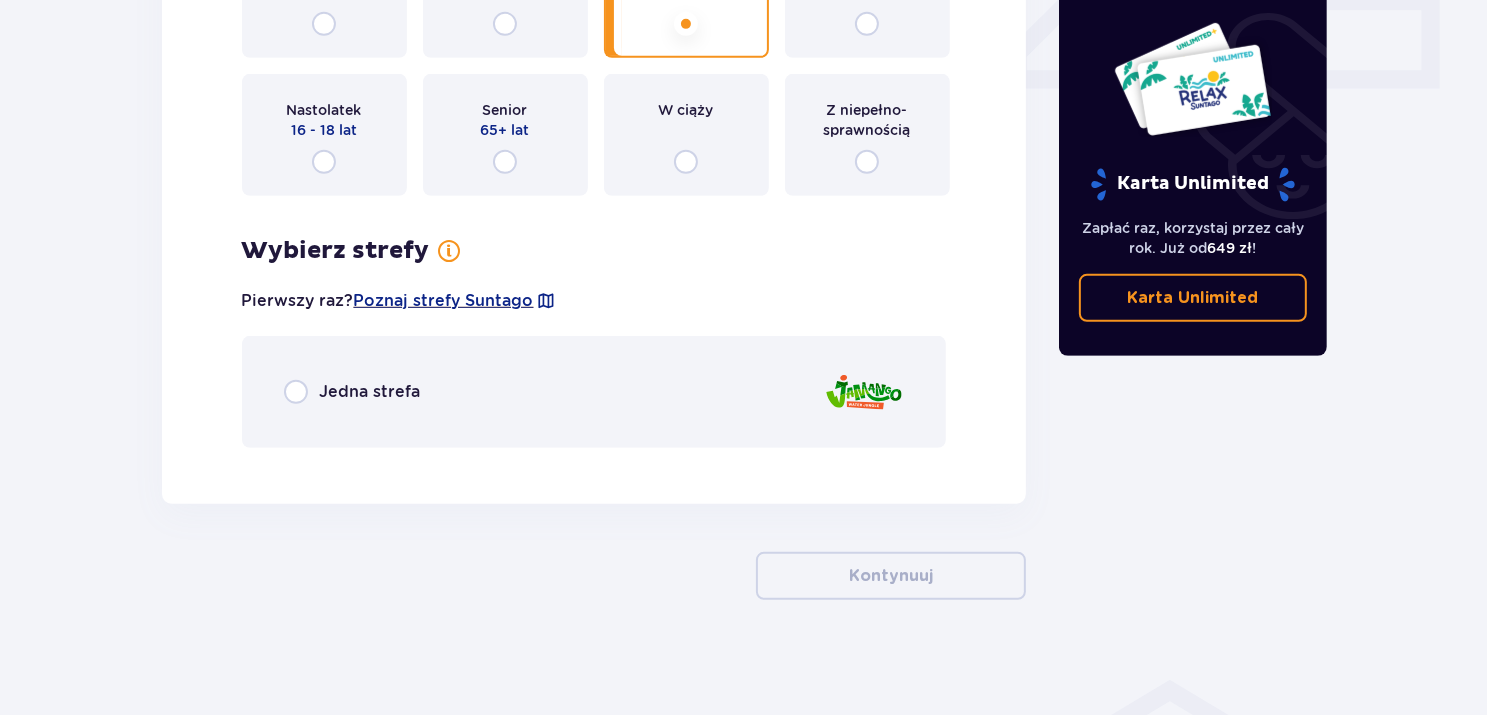 scroll, scrollTop: 948, scrollLeft: 0, axis: vertical 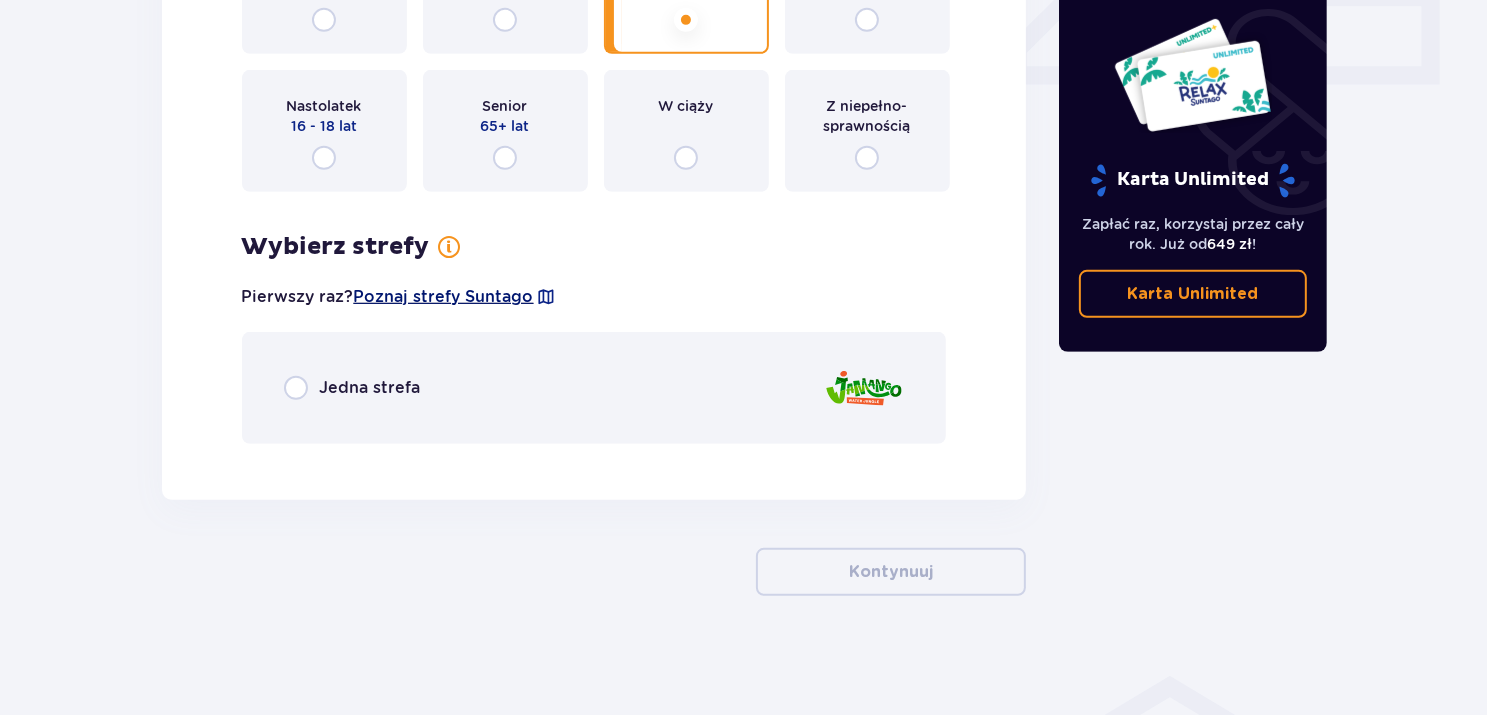 click on "Poznaj strefy Suntago" at bounding box center [444, 297] 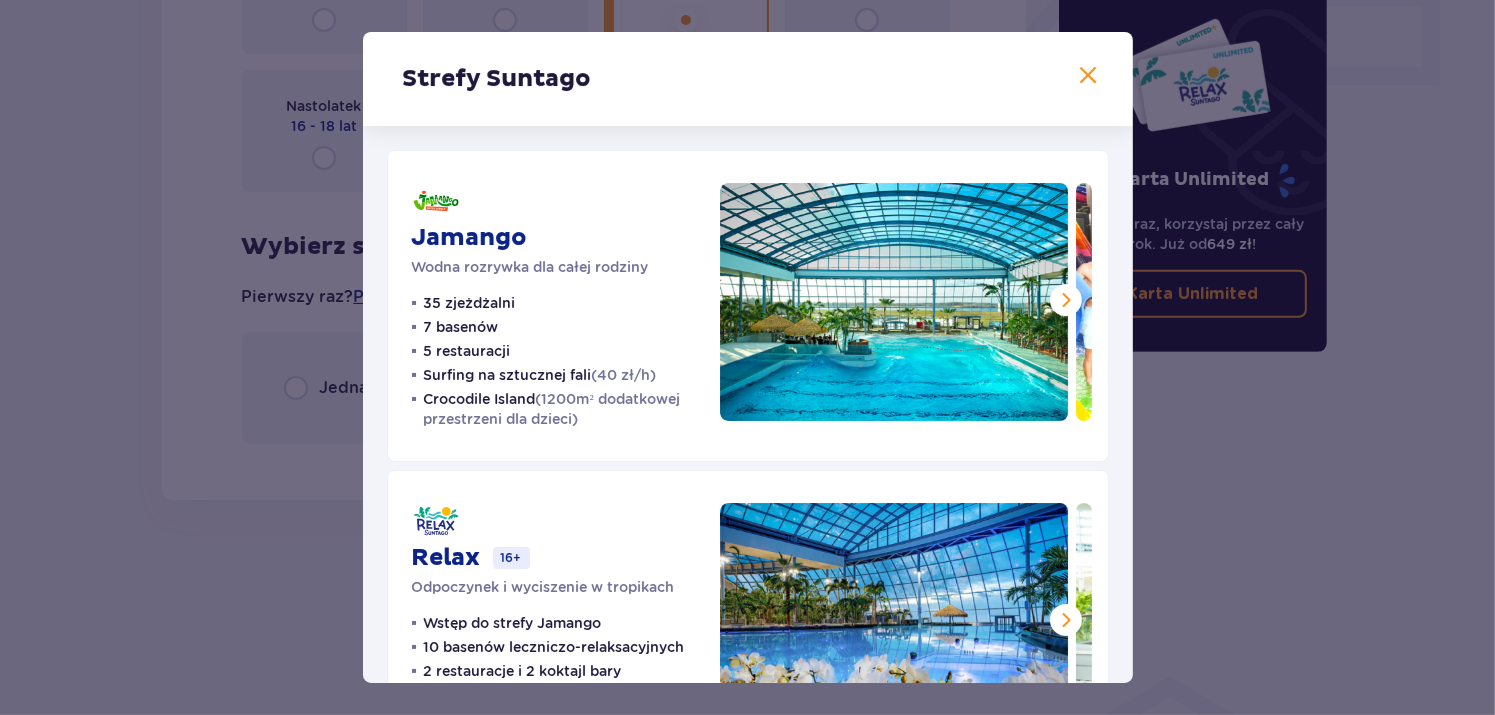 click at bounding box center [1089, 76] 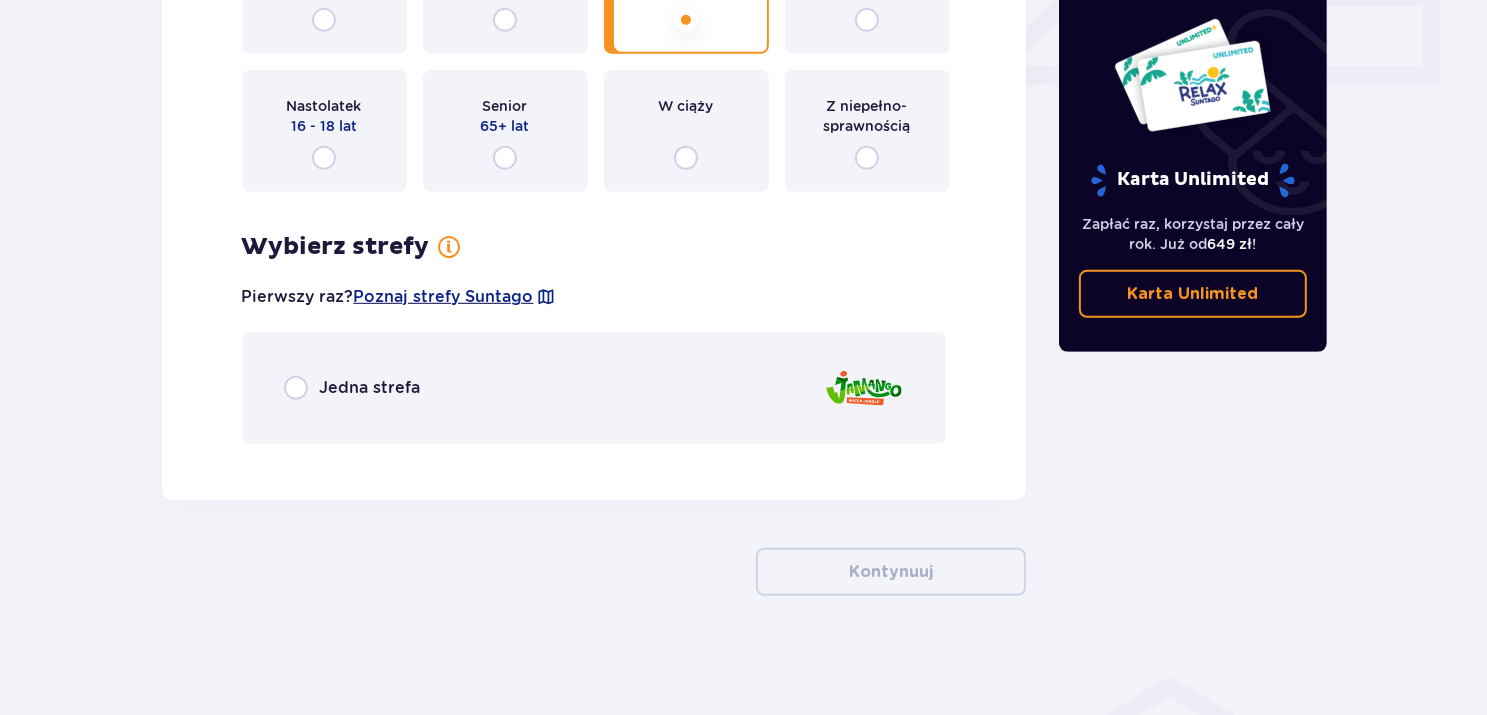 click on "Pierwszy raz?  Poznaj strefy Suntago" at bounding box center [594, 297] 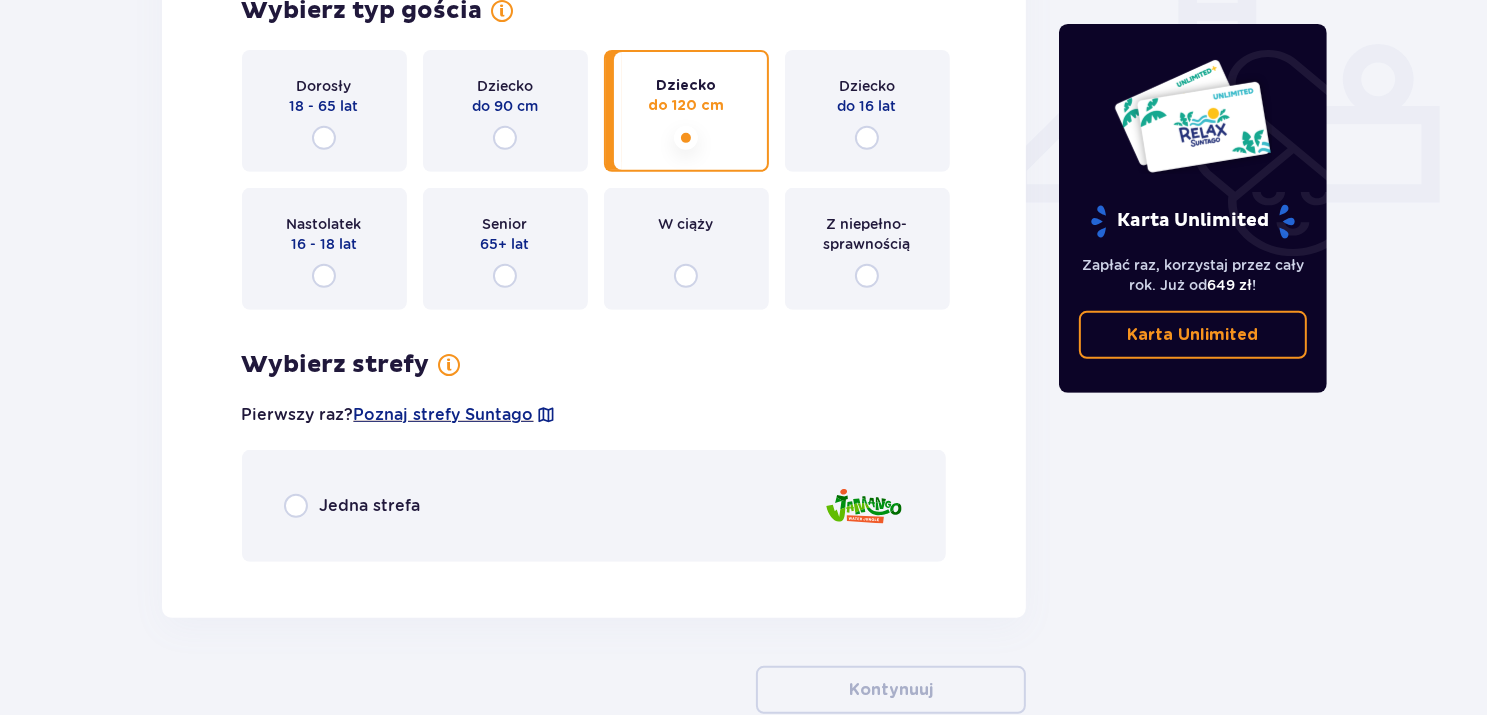 scroll, scrollTop: 828, scrollLeft: 0, axis: vertical 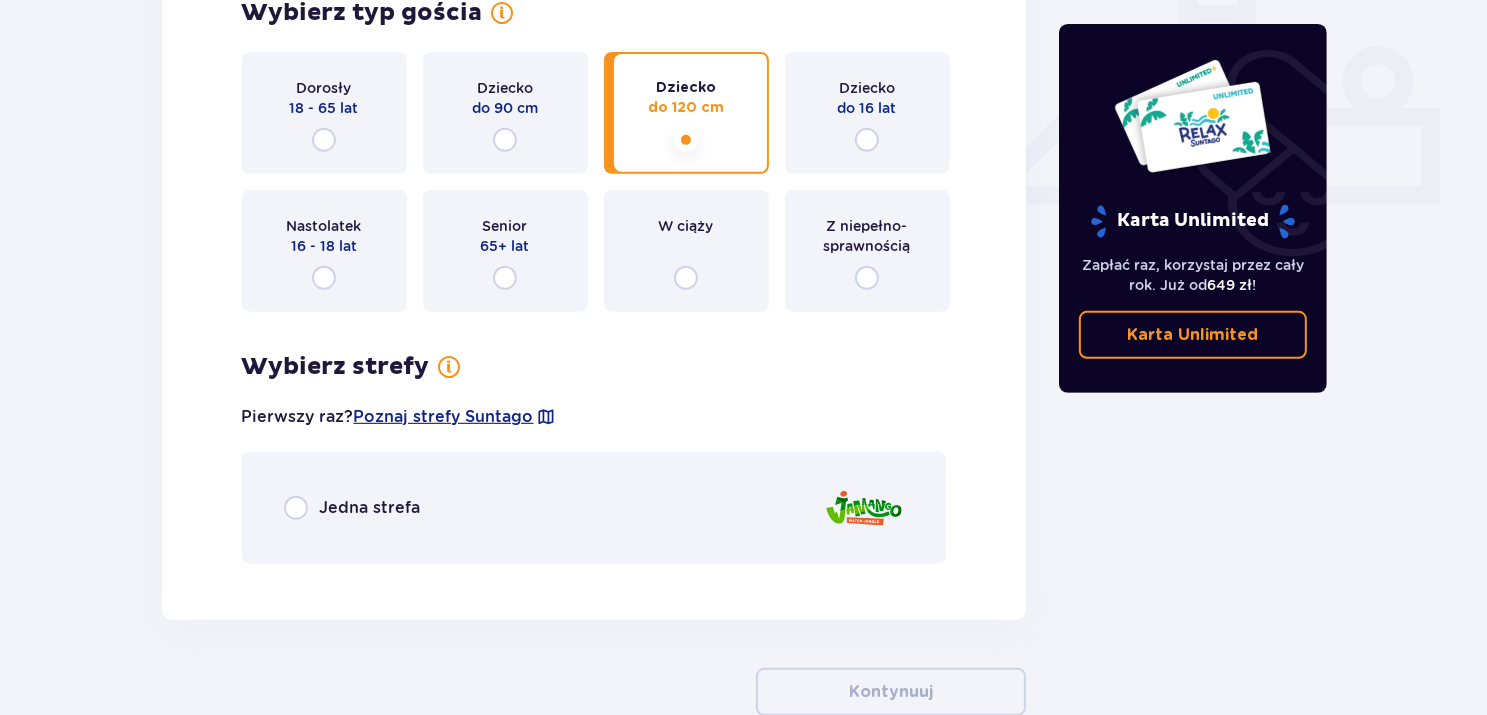 click on "W ciąży" at bounding box center (686, 251) 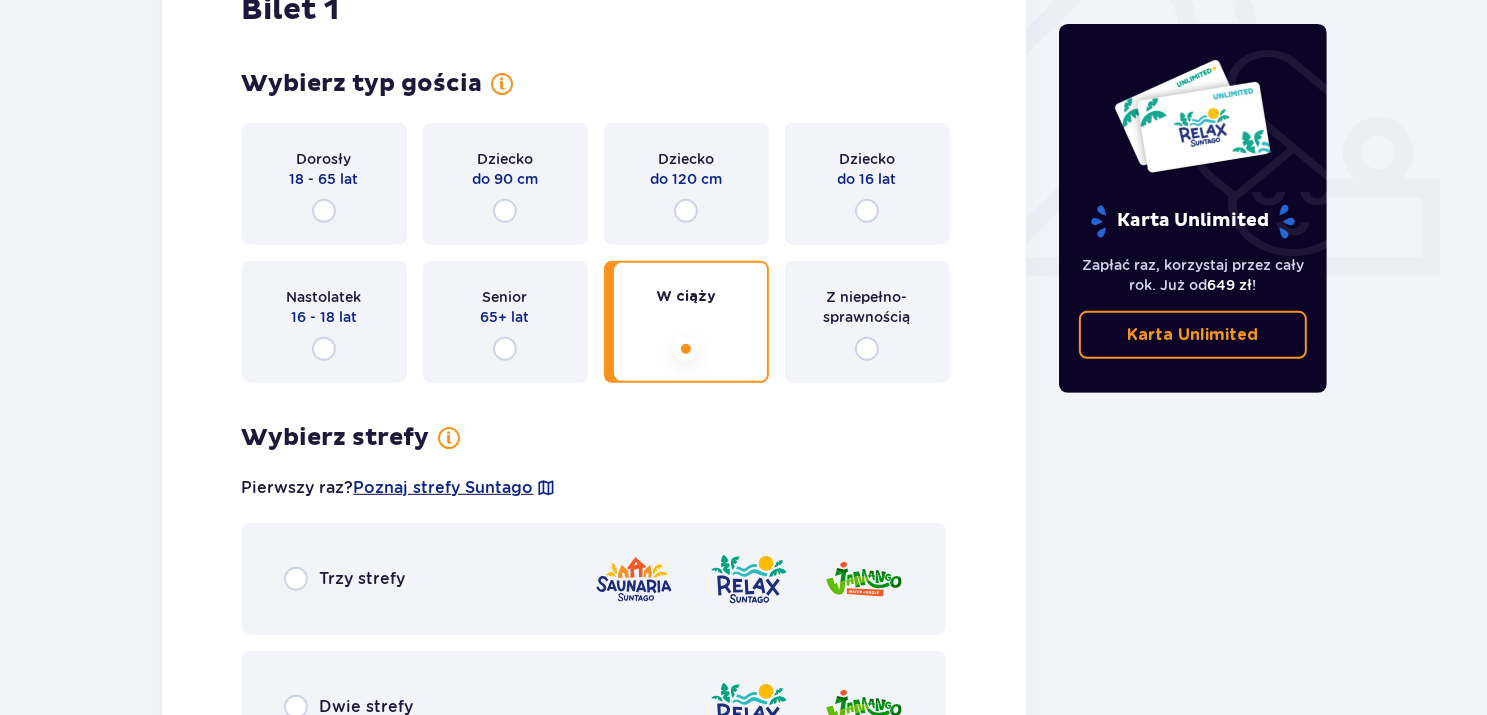 scroll, scrollTop: 756, scrollLeft: 0, axis: vertical 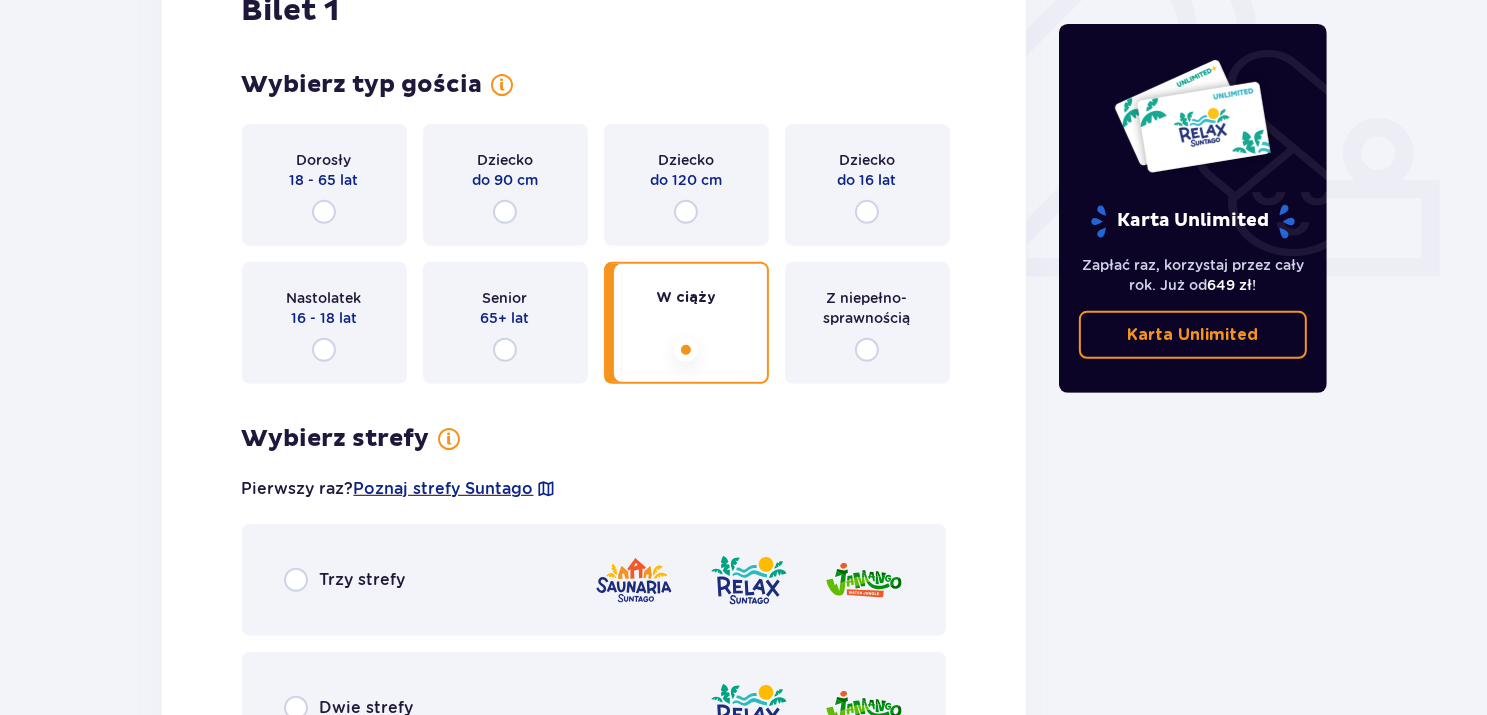 click on "Dziecko do 16 lat" at bounding box center (867, 185) 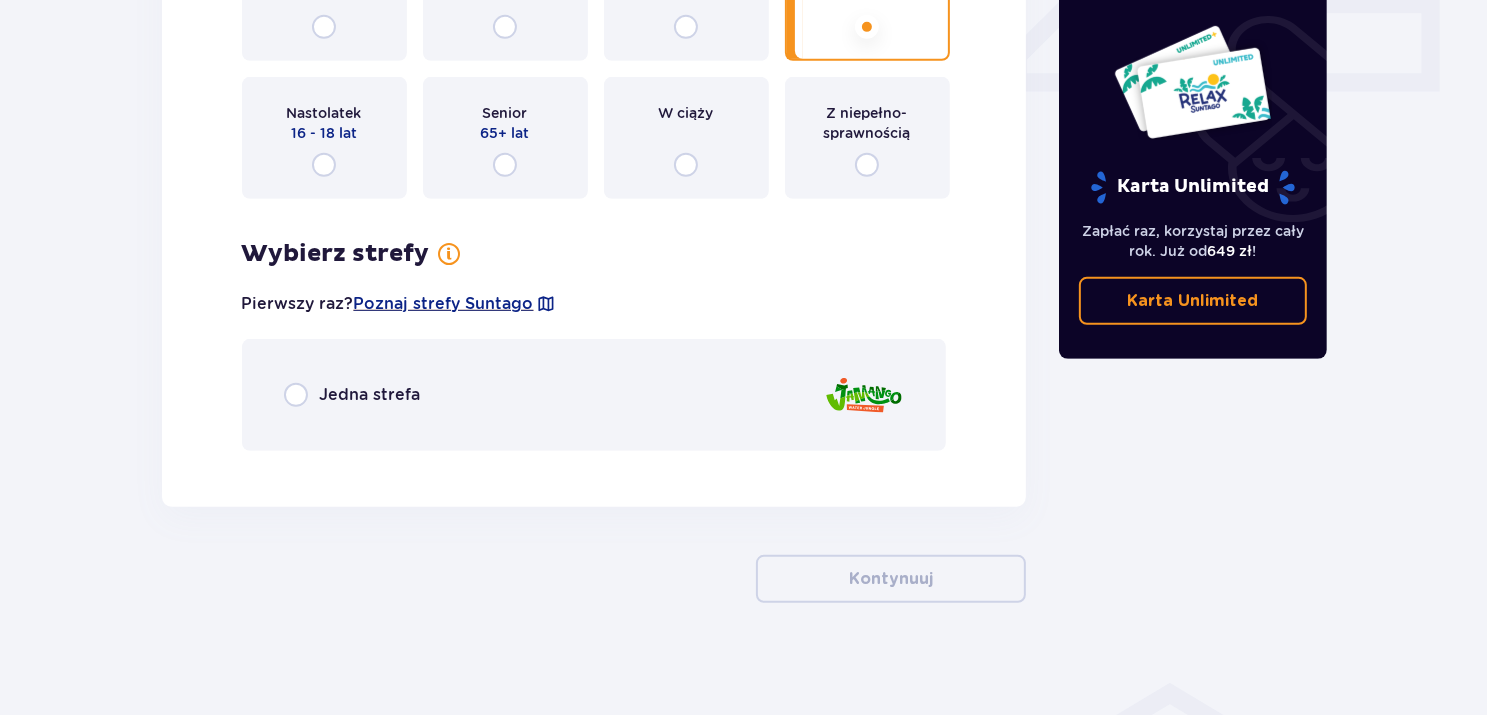 scroll, scrollTop: 948, scrollLeft: 0, axis: vertical 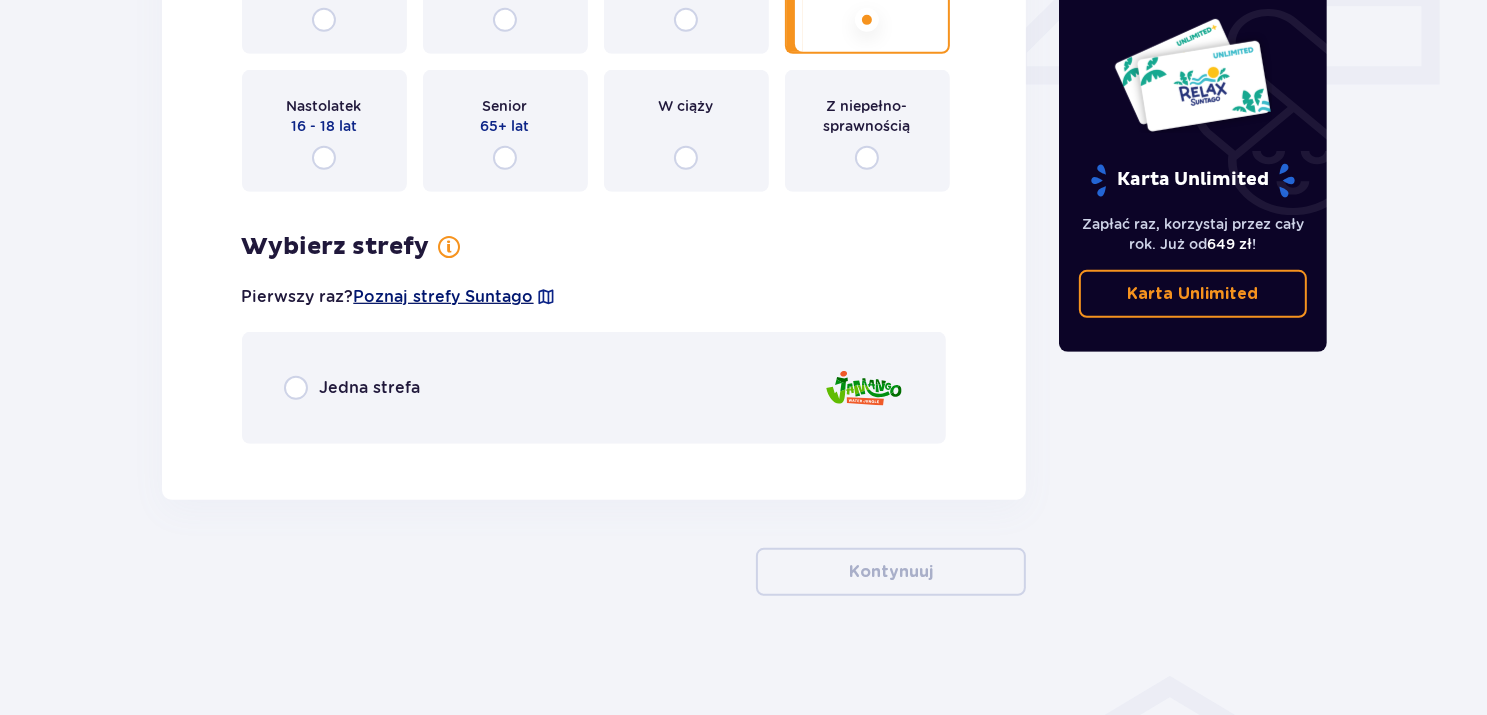click on "Poznaj strefy Suntago" at bounding box center [444, 297] 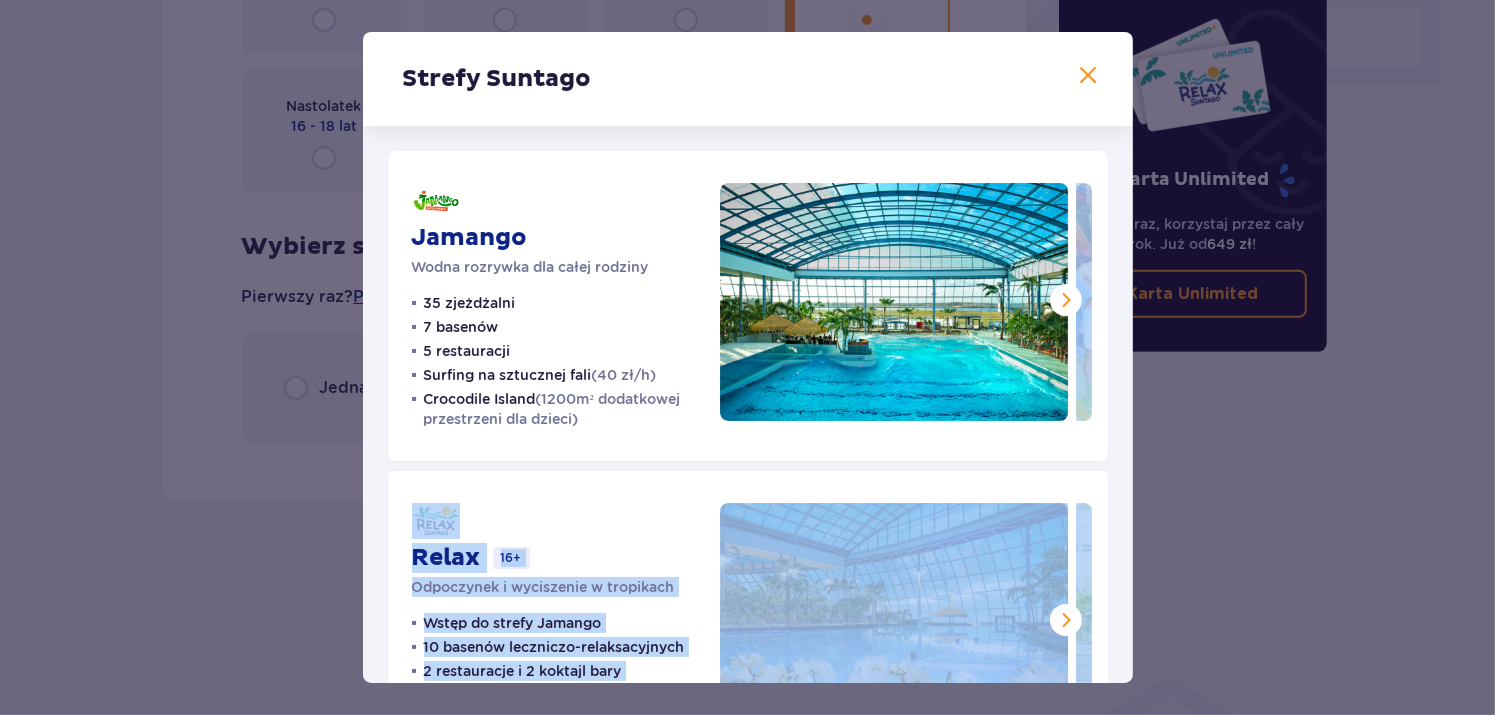 drag, startPoint x: 1132, startPoint y: 396, endPoint x: 1135, endPoint y: 466, distance: 70.064255 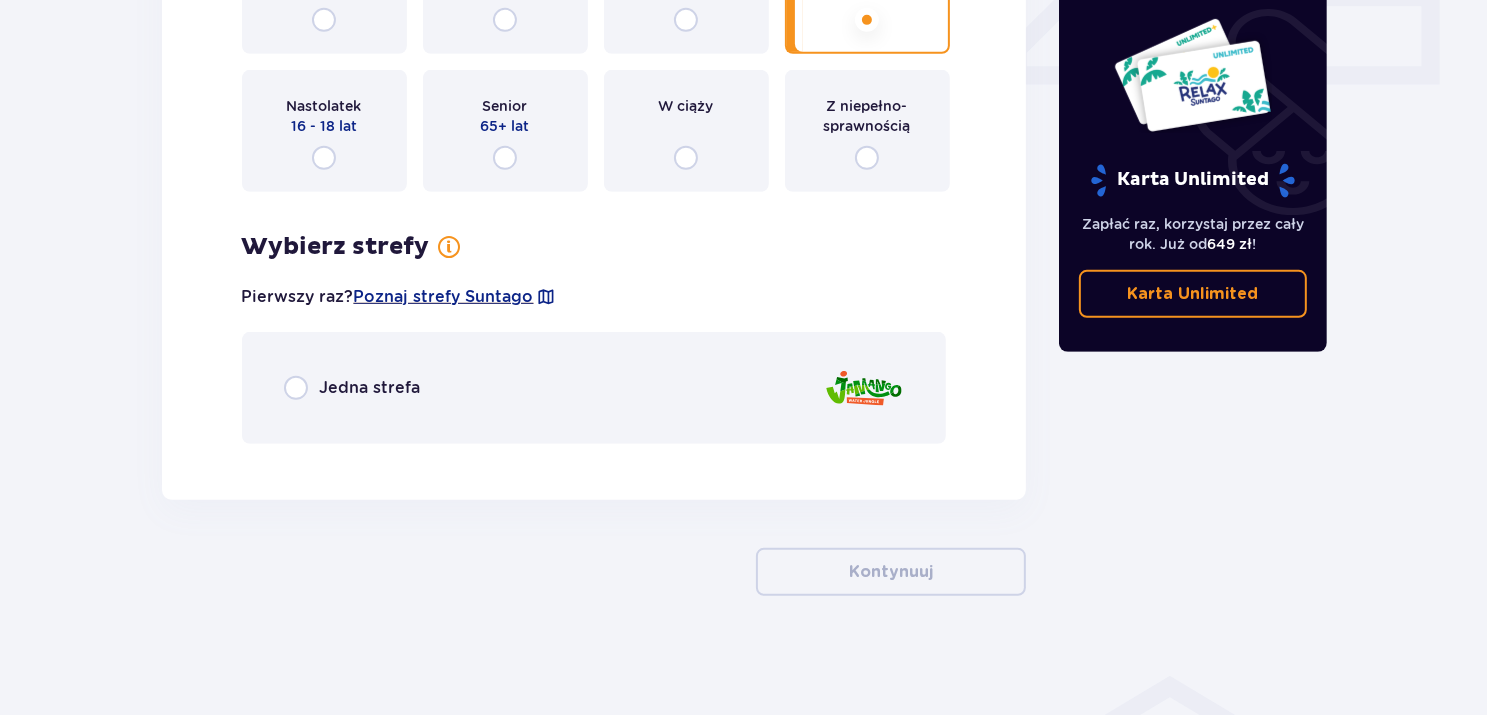 click on "Wybierz strefy Pierwszy raz?  Poznaj strefy Suntago Jedna strefa" at bounding box center [594, 338] 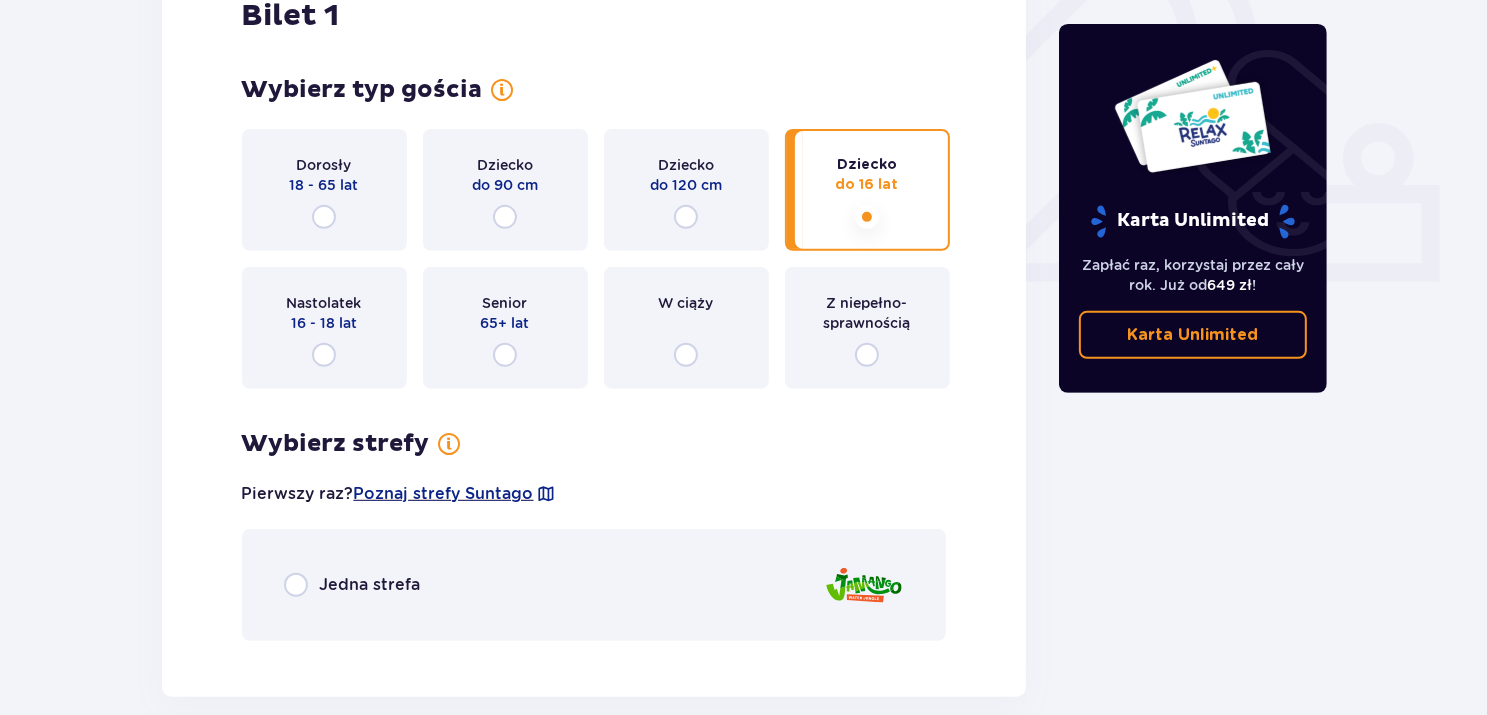 scroll, scrollTop: 628, scrollLeft: 0, axis: vertical 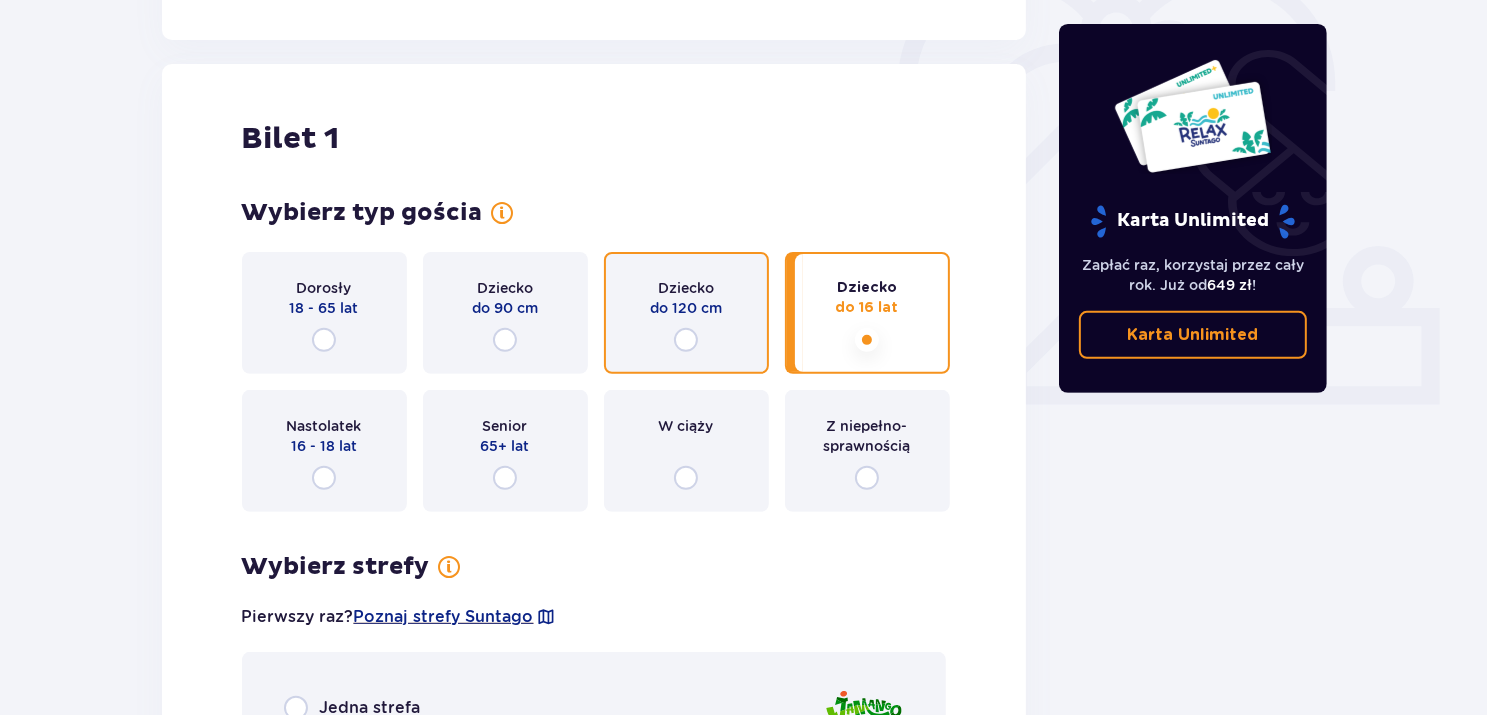 click at bounding box center [686, 340] 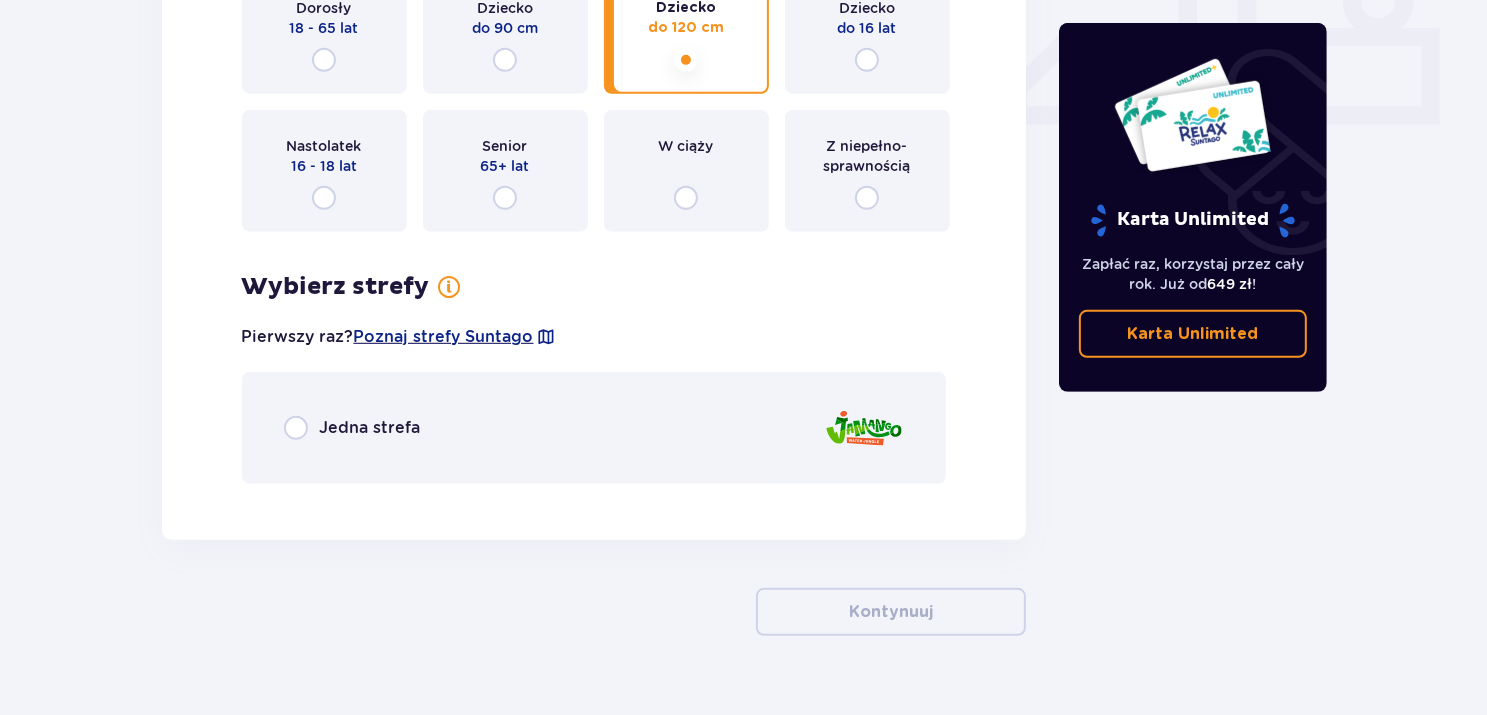 scroll, scrollTop: 948, scrollLeft: 0, axis: vertical 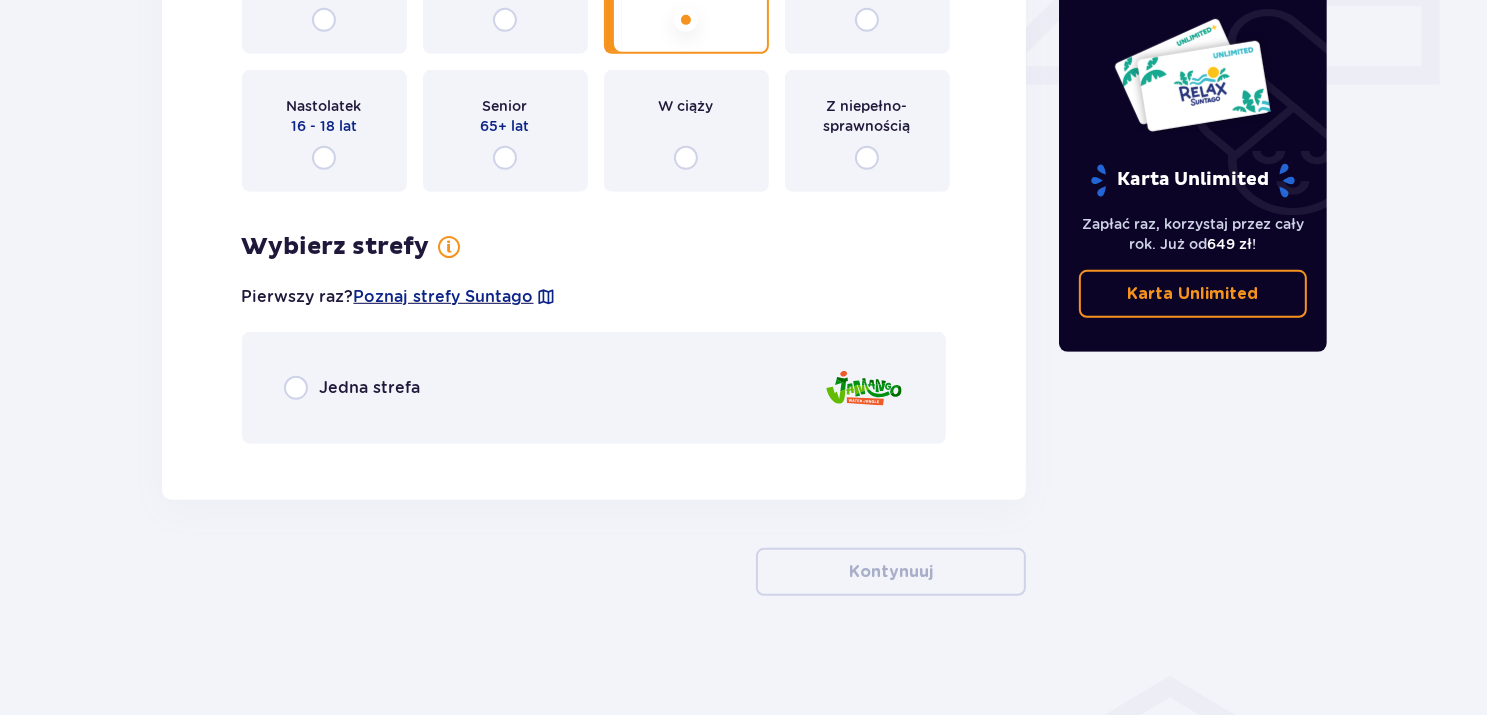 click on "Dziecko do 16 lat" at bounding box center [867, -7] 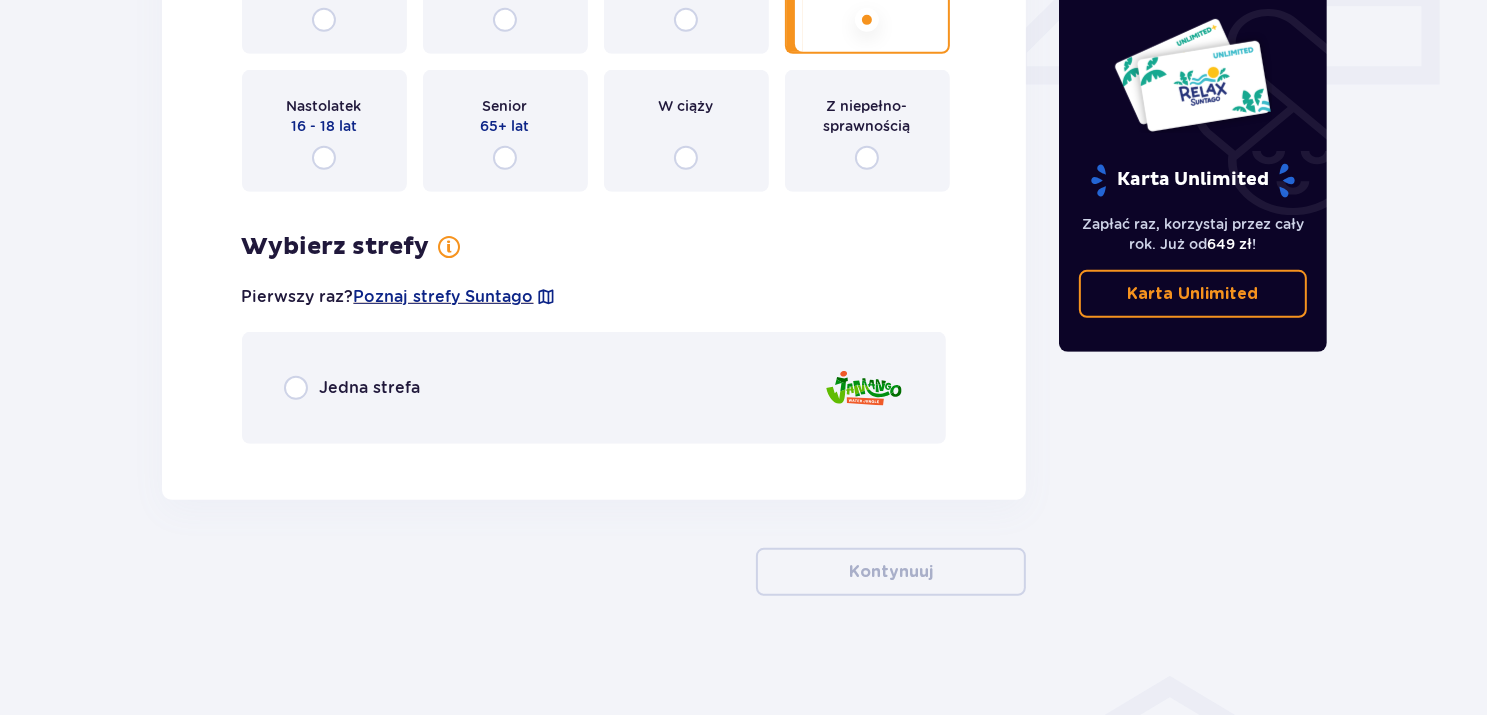 click on "Dziecko do 90 cm" at bounding box center (505, -7) 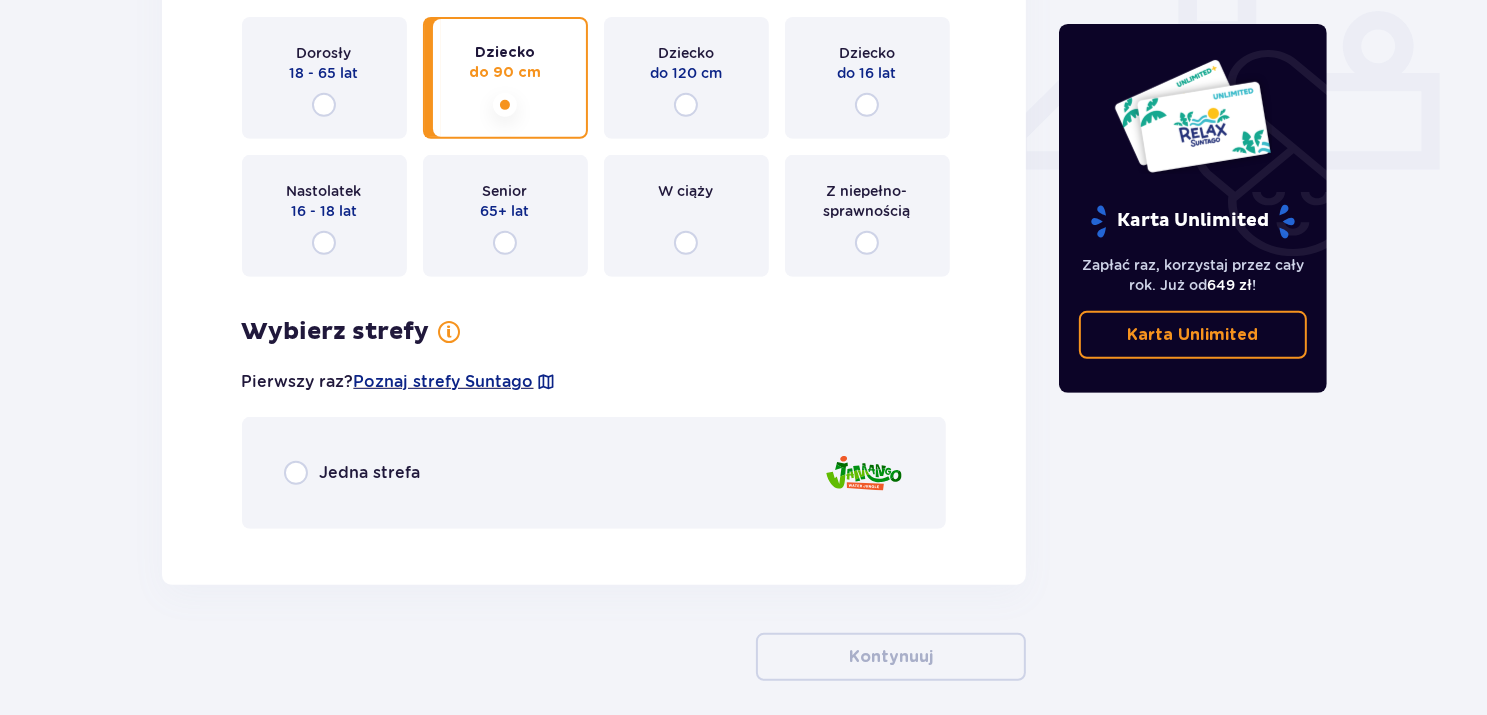 scroll, scrollTop: 948, scrollLeft: 0, axis: vertical 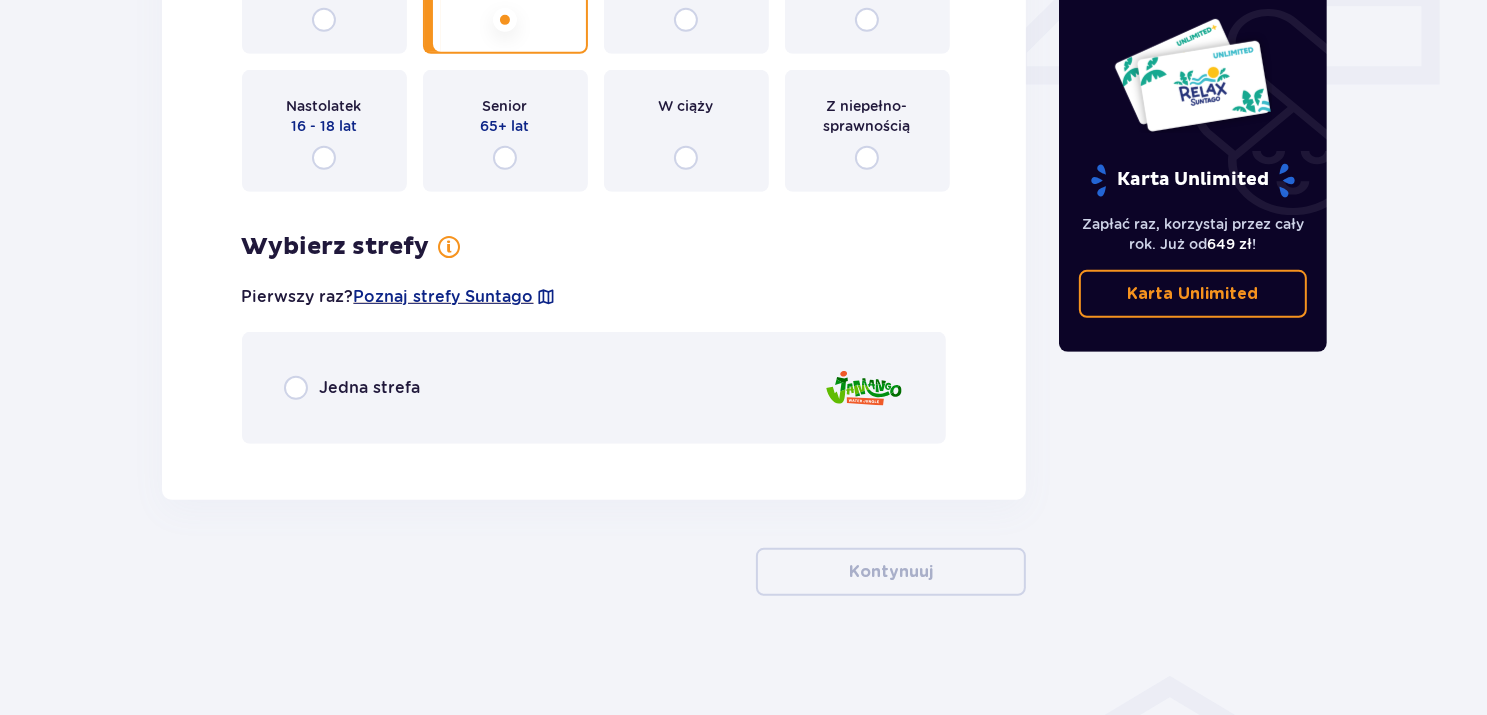 click on "Dorosły 18 - 65 lat" at bounding box center [324, -7] 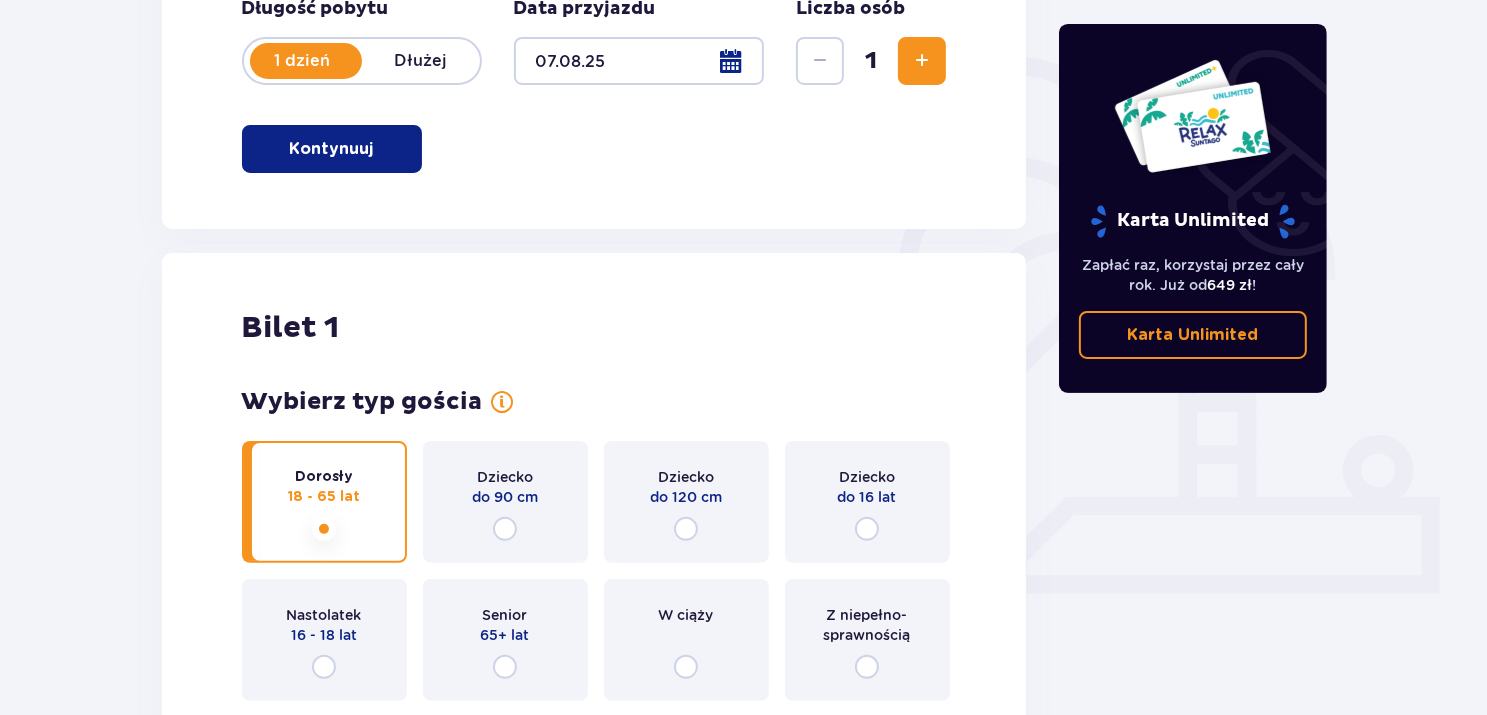 scroll, scrollTop: 440, scrollLeft: 0, axis: vertical 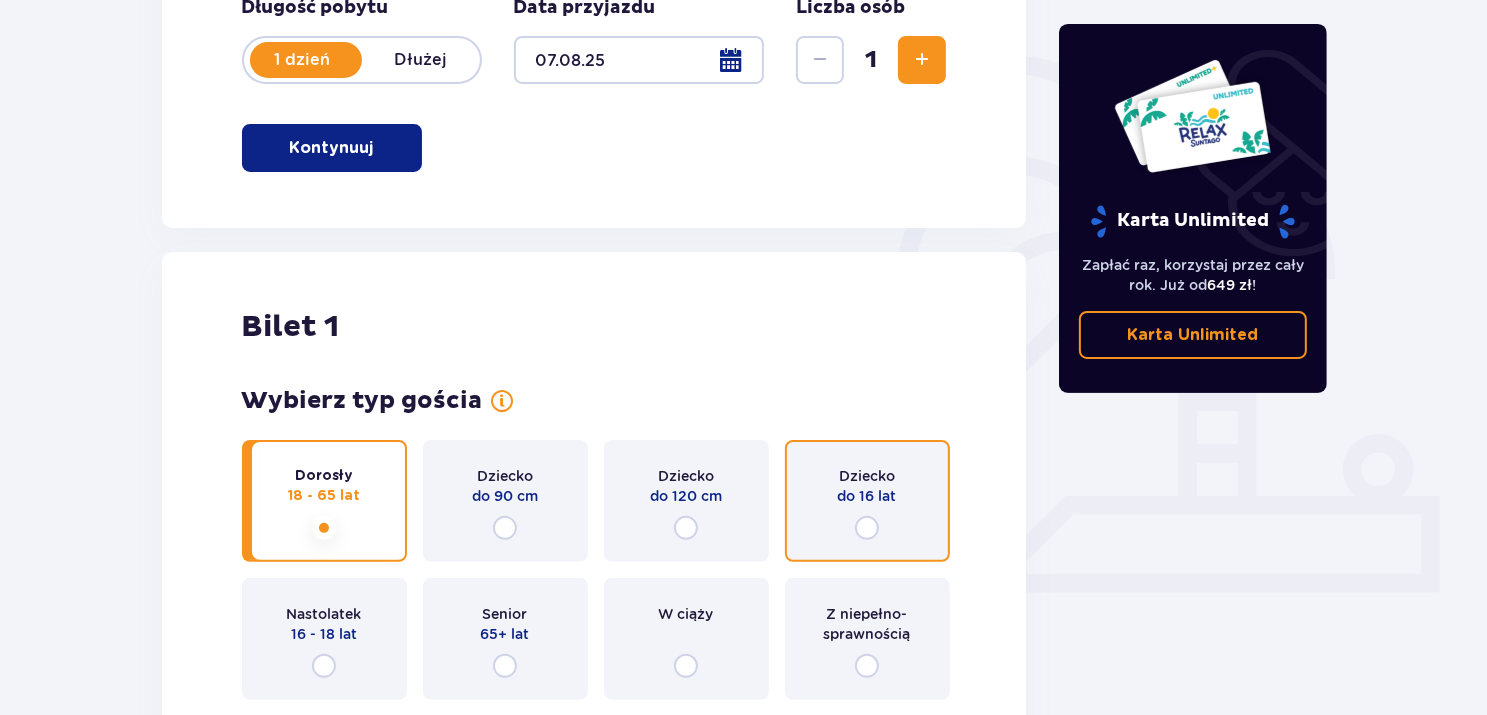 click at bounding box center [867, 528] 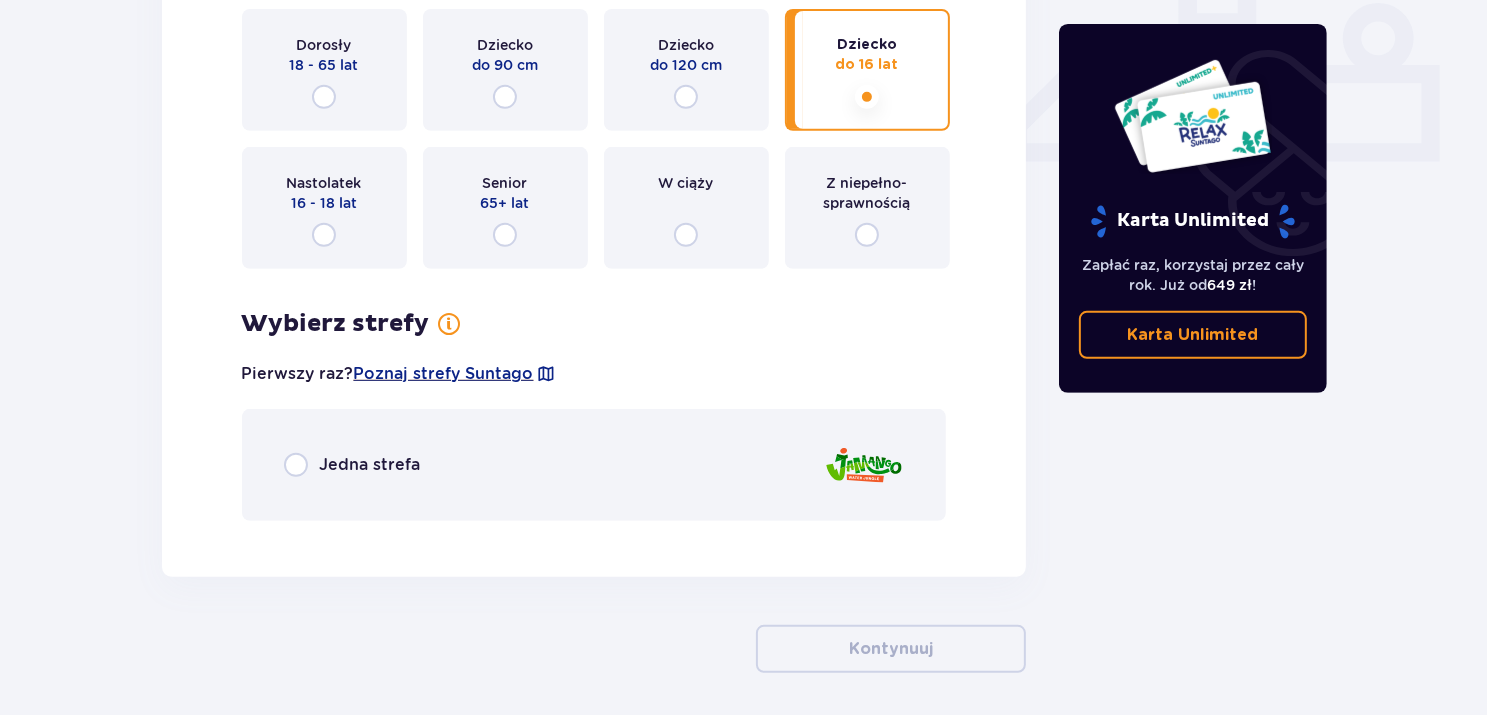 scroll, scrollTop: 948, scrollLeft: 0, axis: vertical 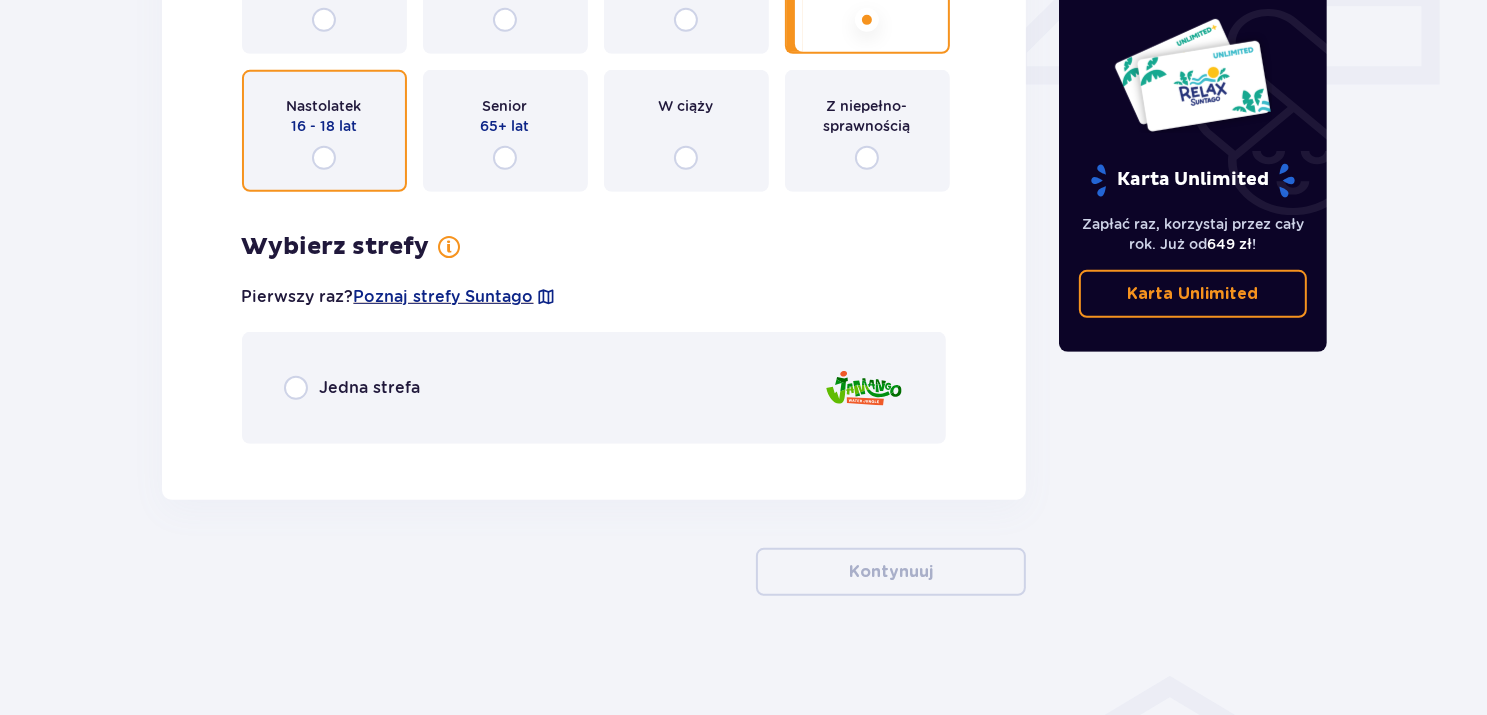 click at bounding box center (324, 158) 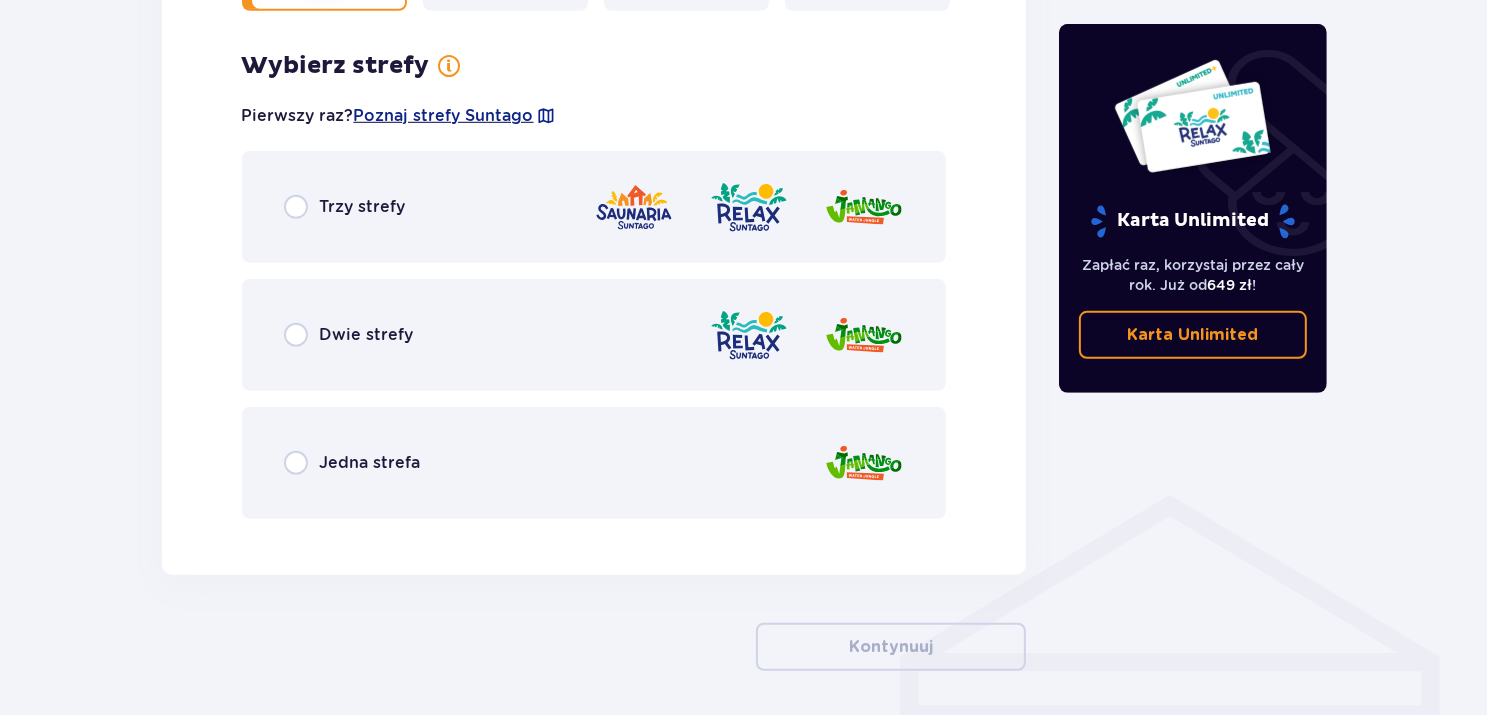 scroll, scrollTop: 1156, scrollLeft: 0, axis: vertical 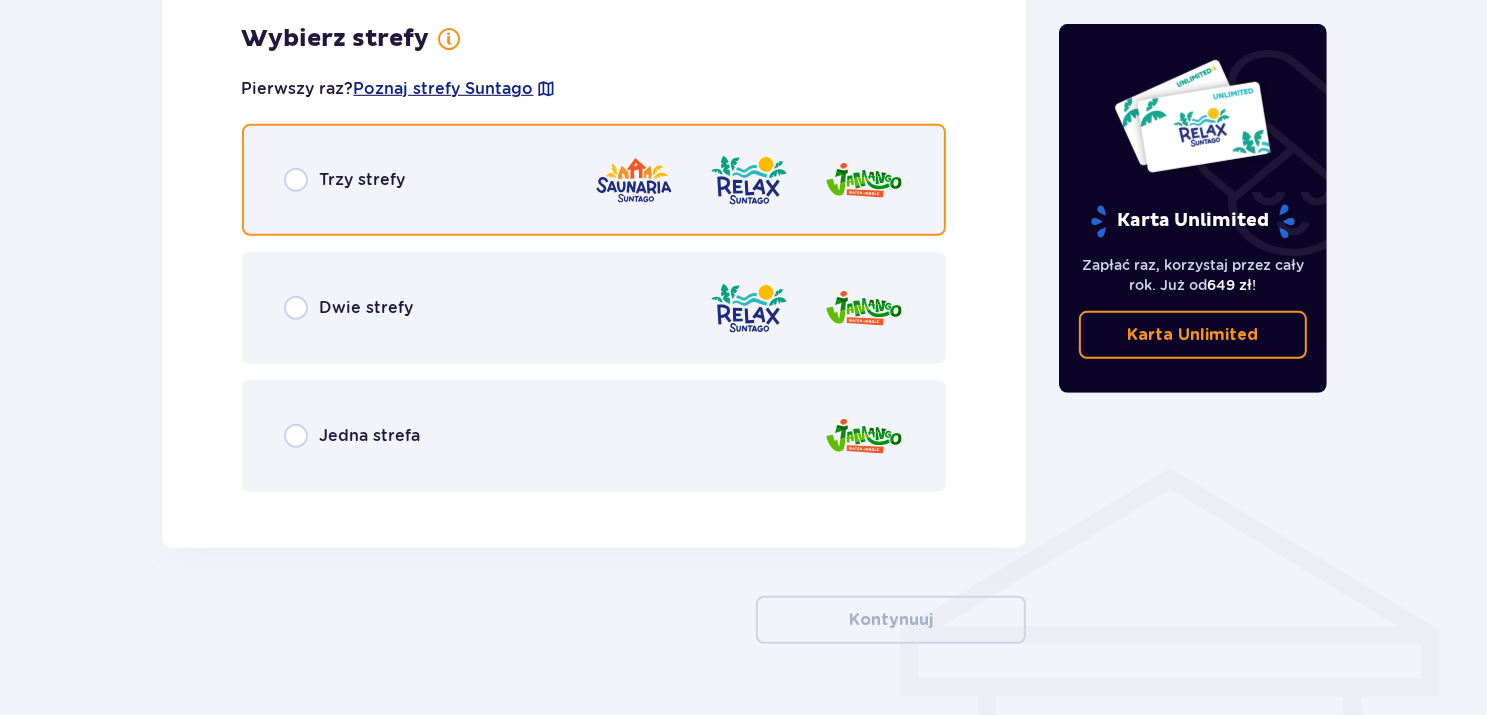 click at bounding box center [296, 180] 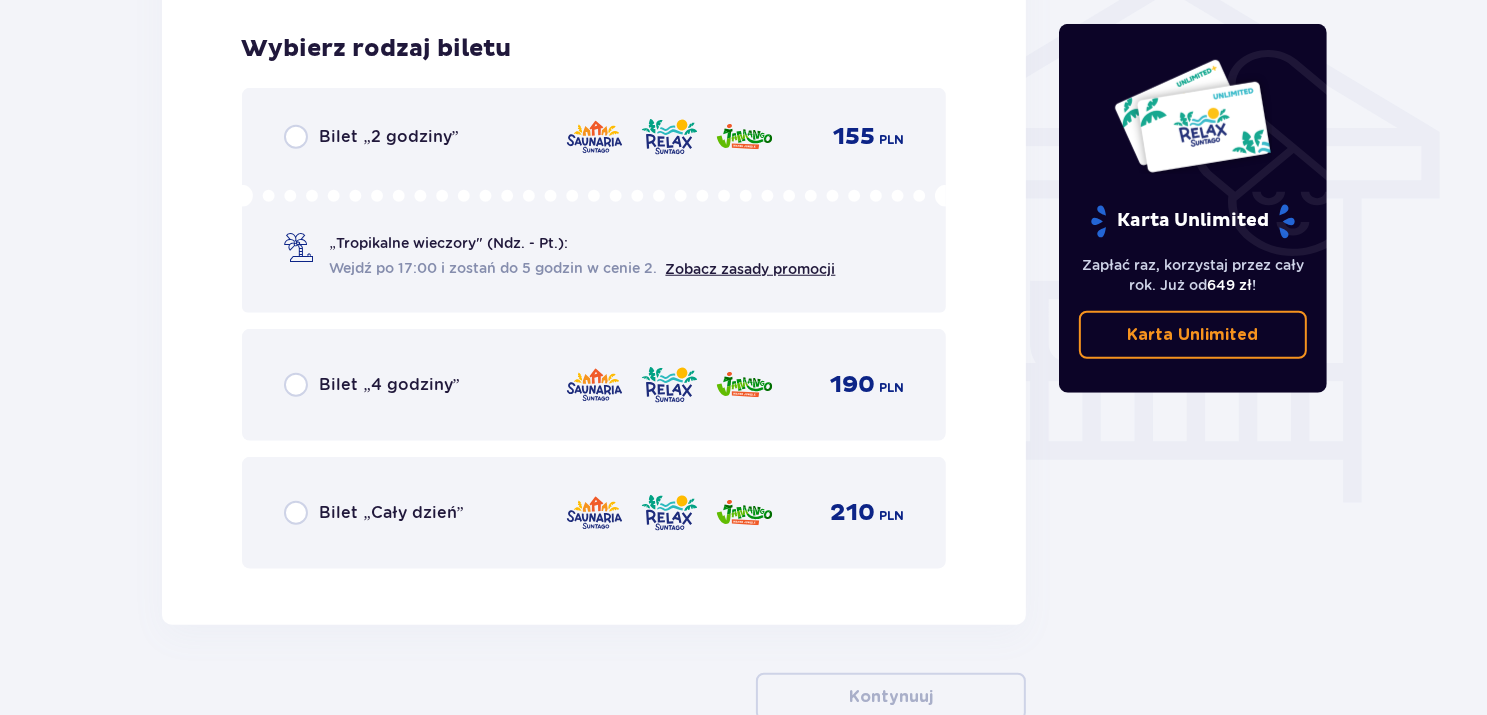 scroll, scrollTop: 1664, scrollLeft: 0, axis: vertical 